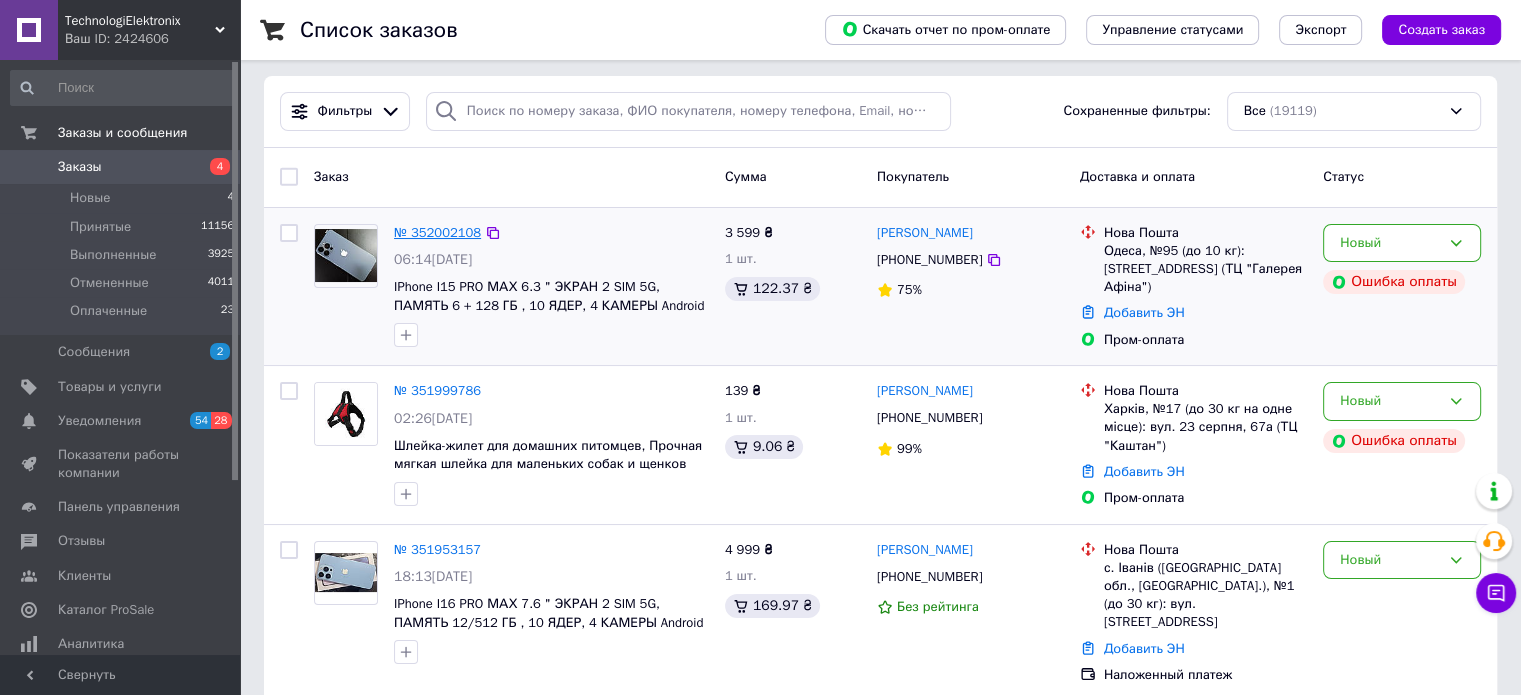 scroll, scrollTop: 0, scrollLeft: 0, axis: both 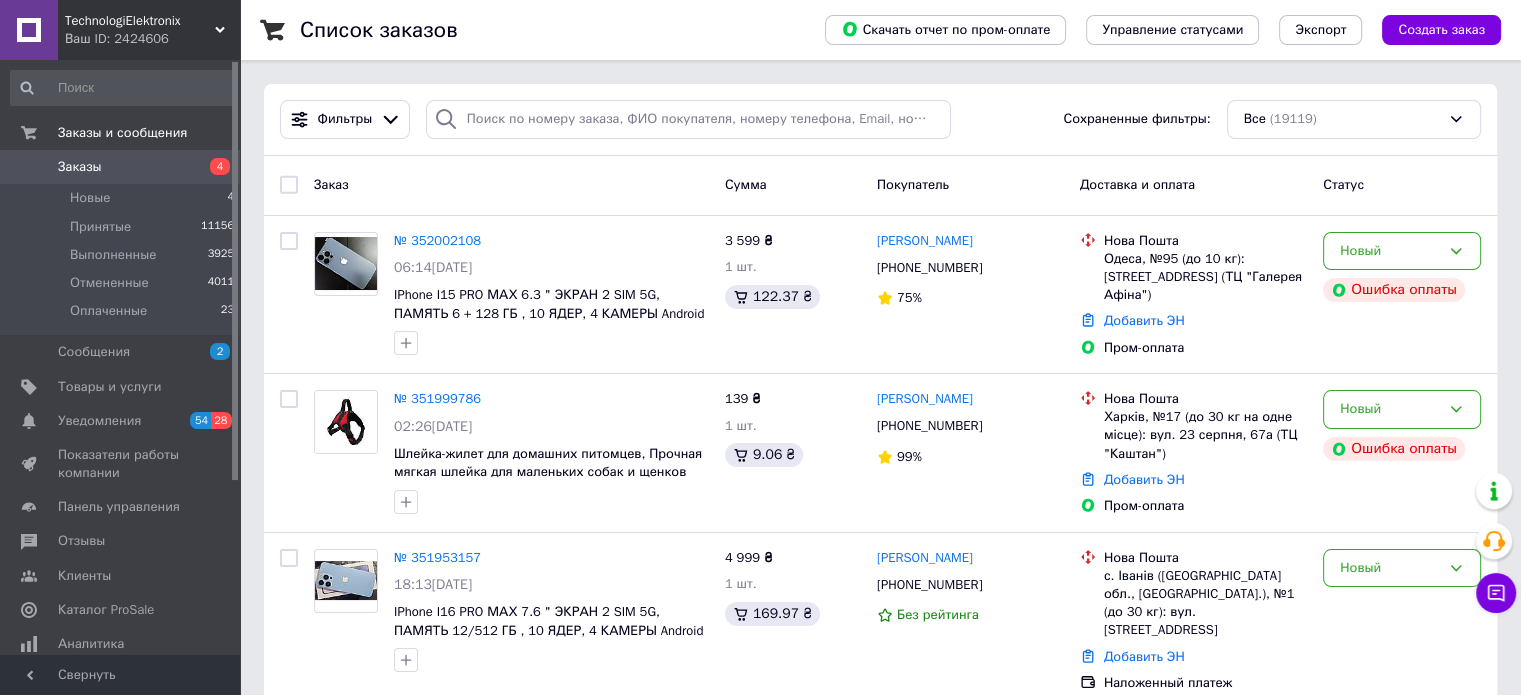 click on "Заказы" at bounding box center [121, 167] 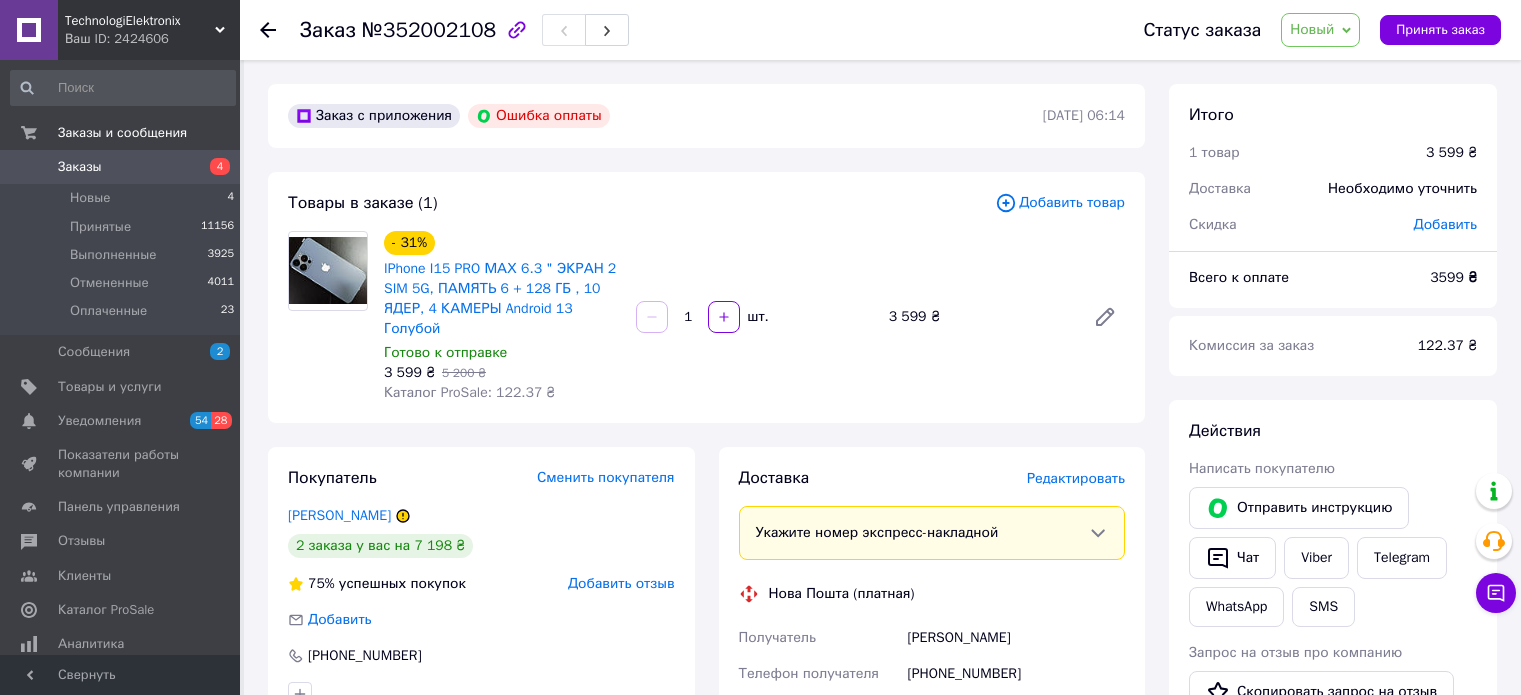 scroll, scrollTop: 0, scrollLeft: 0, axis: both 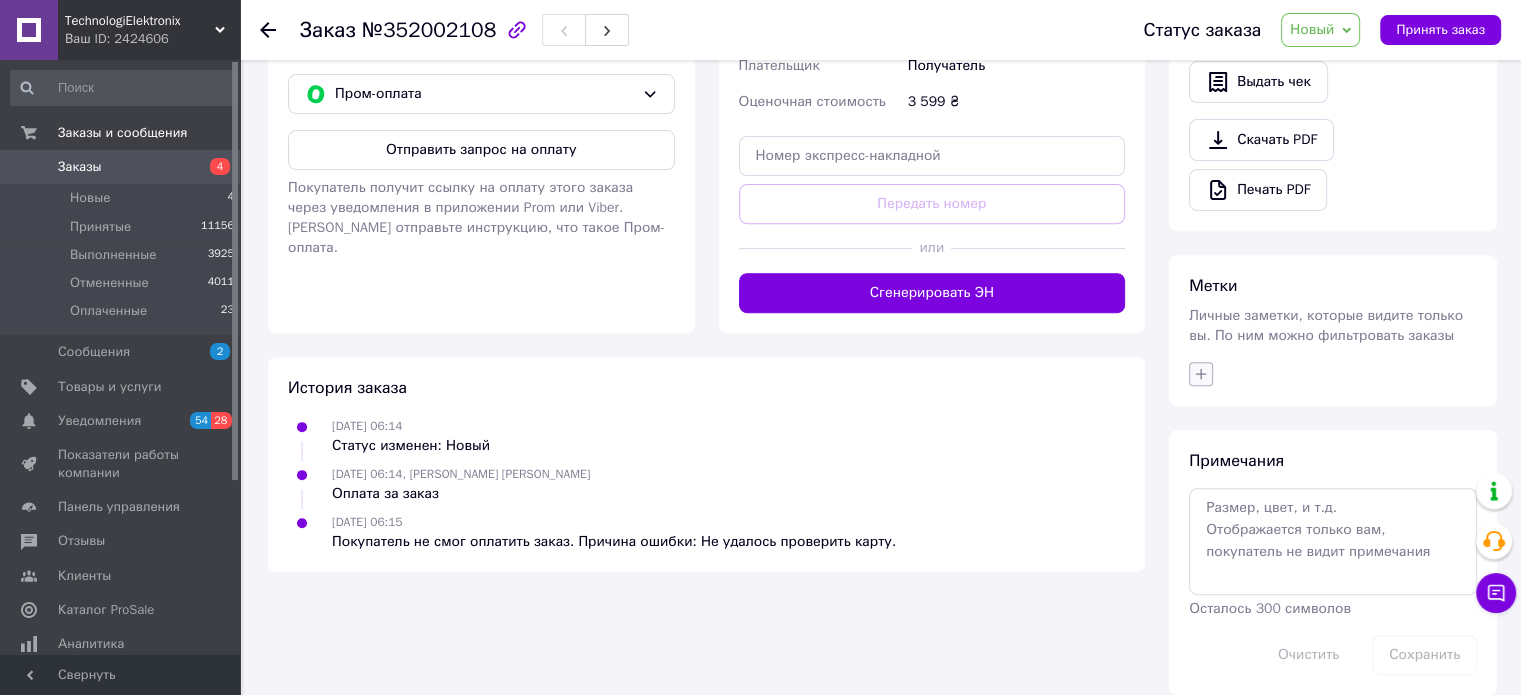 click 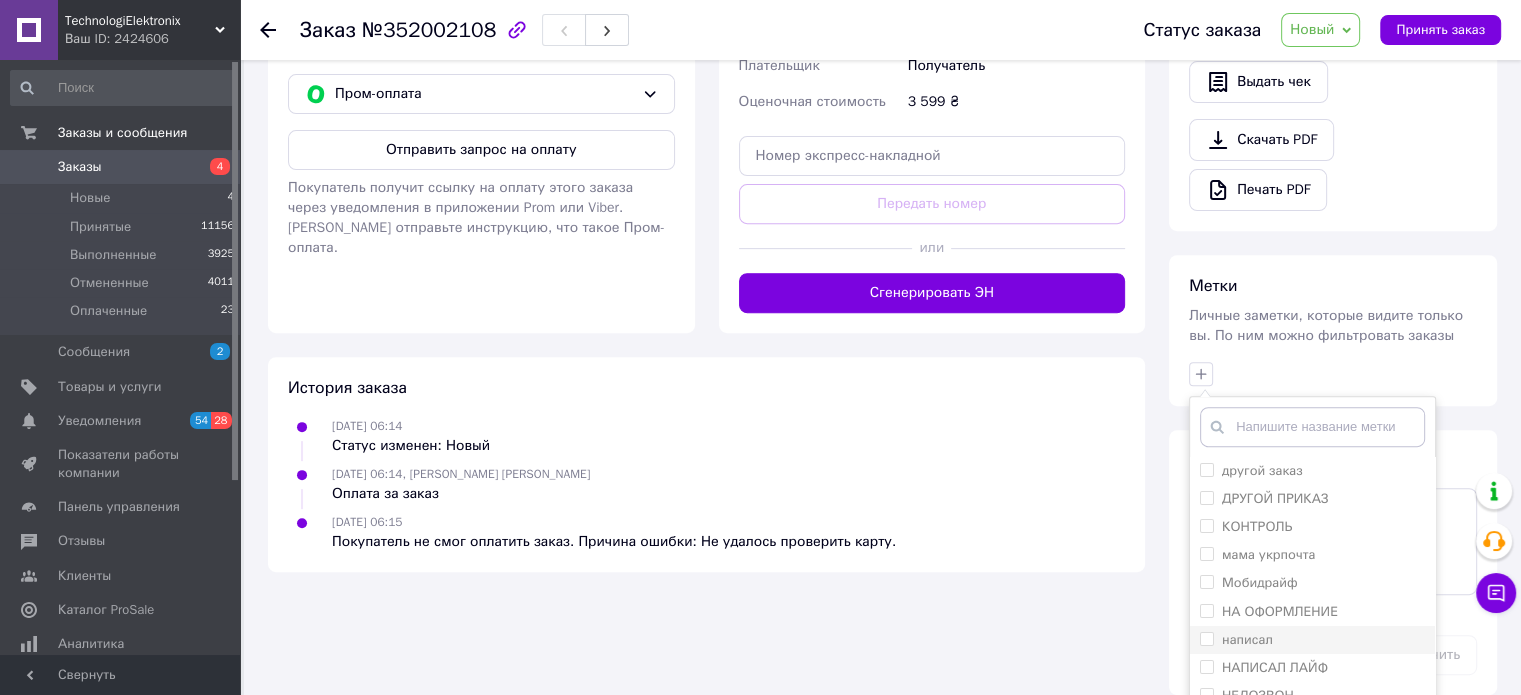 click on "написал" at bounding box center (1206, 638) 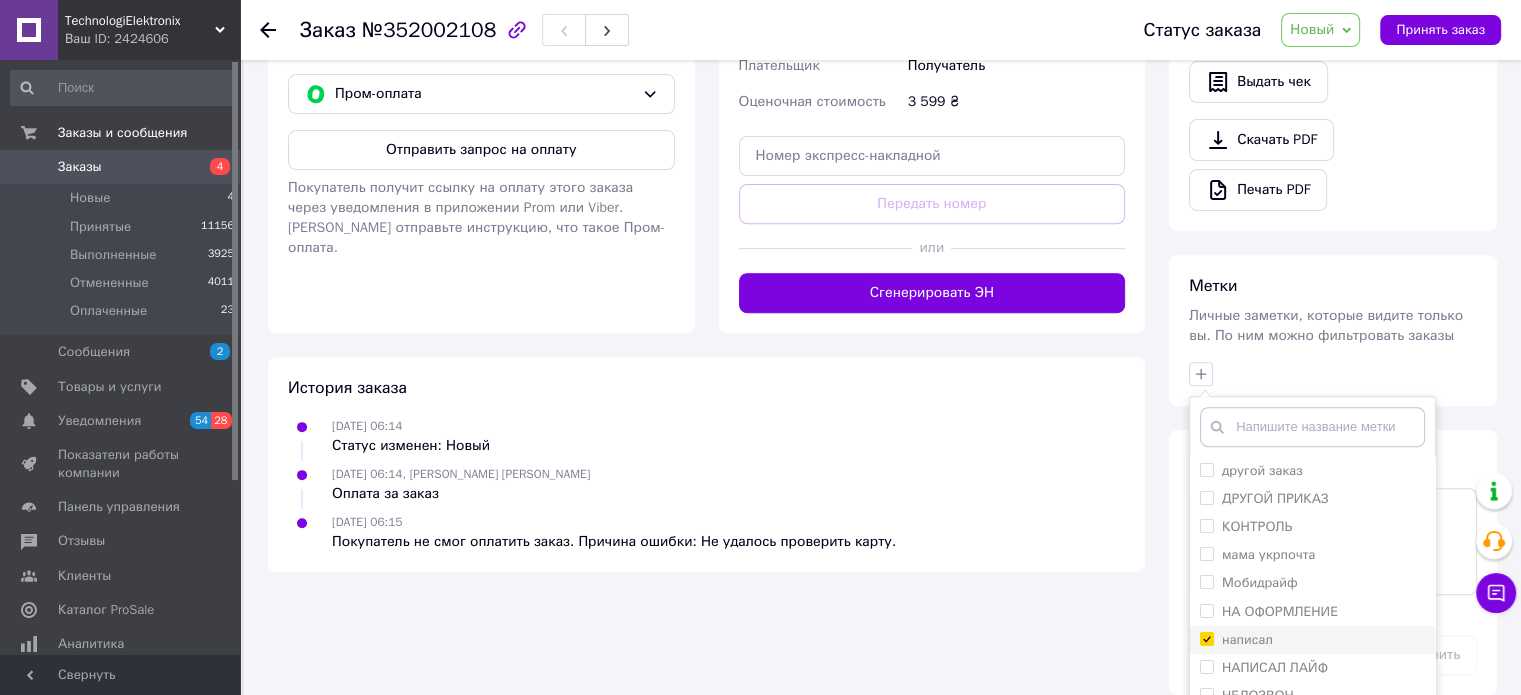 checkbox on "true" 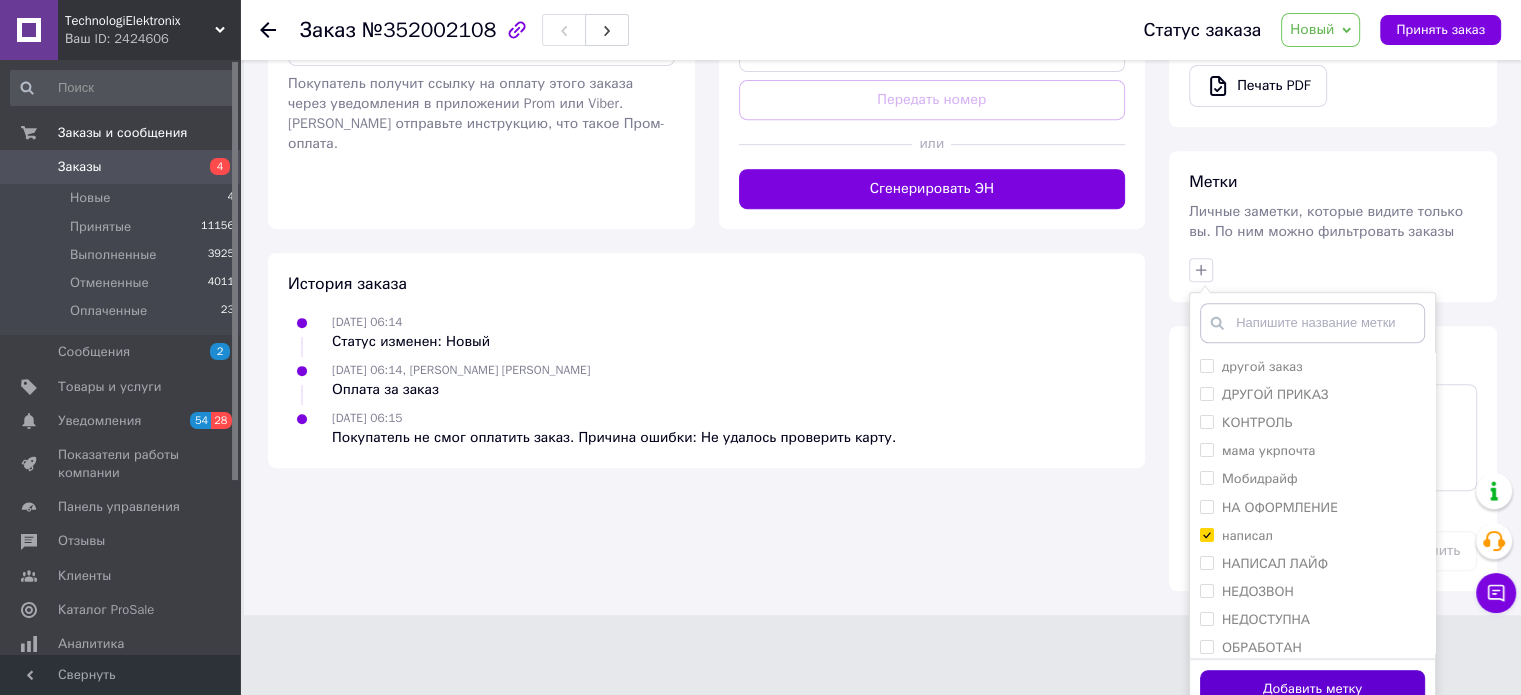 click on "Добавить метку" at bounding box center [1312, 689] 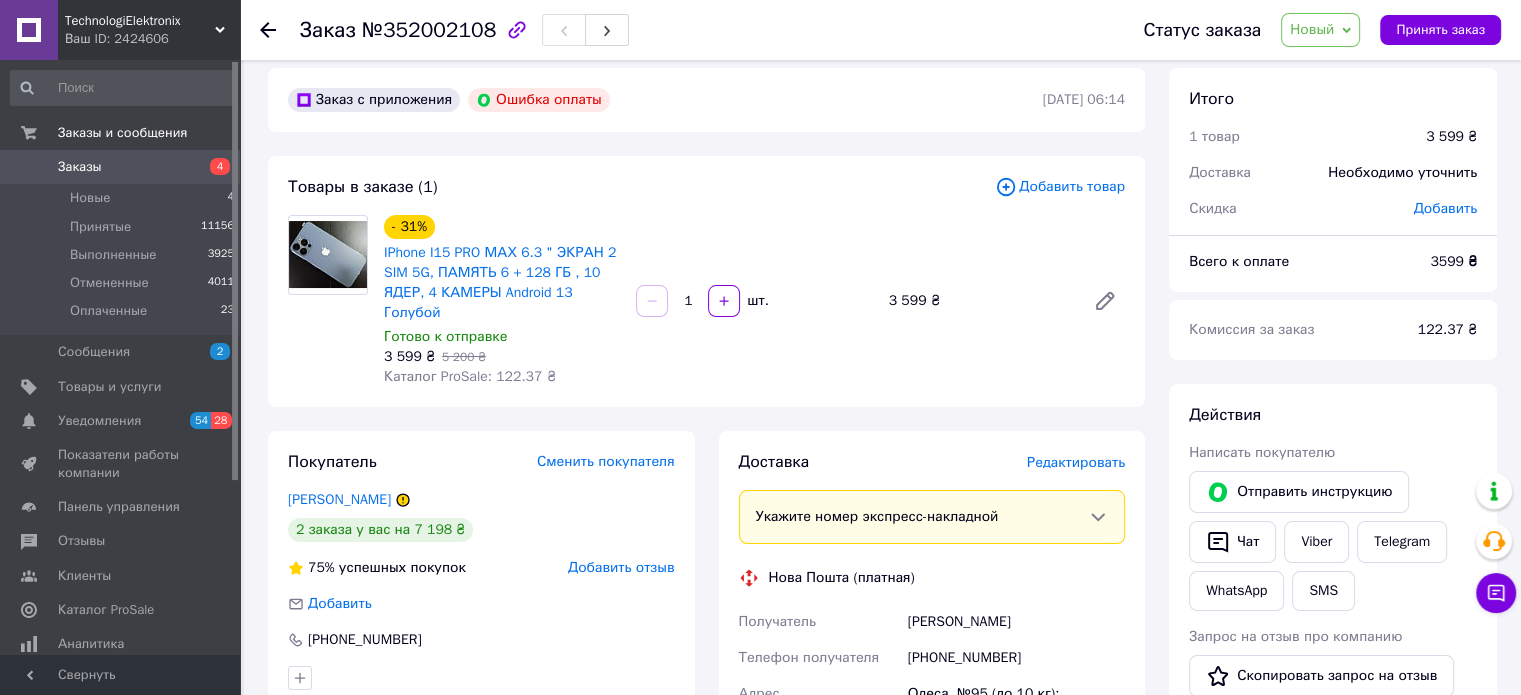scroll, scrollTop: 0, scrollLeft: 0, axis: both 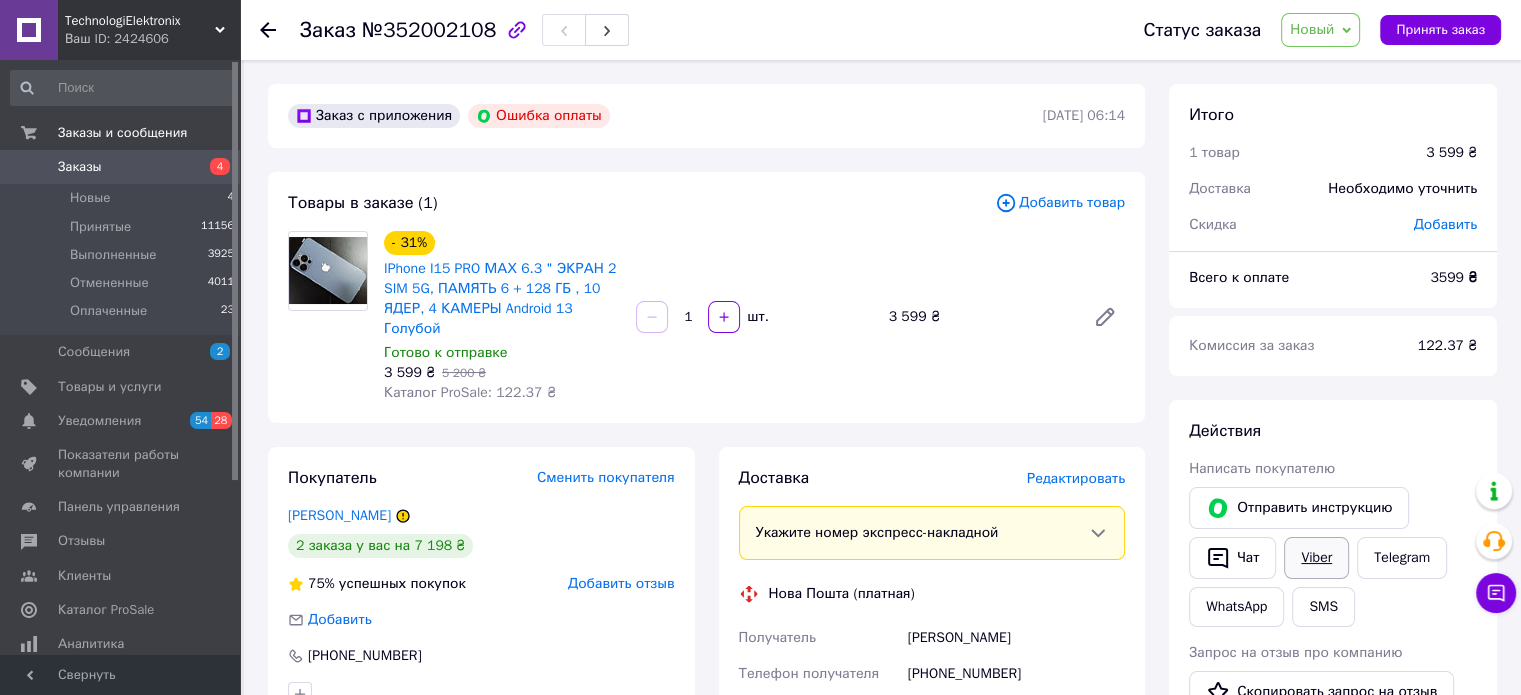 click on "Viber" at bounding box center (1316, 558) 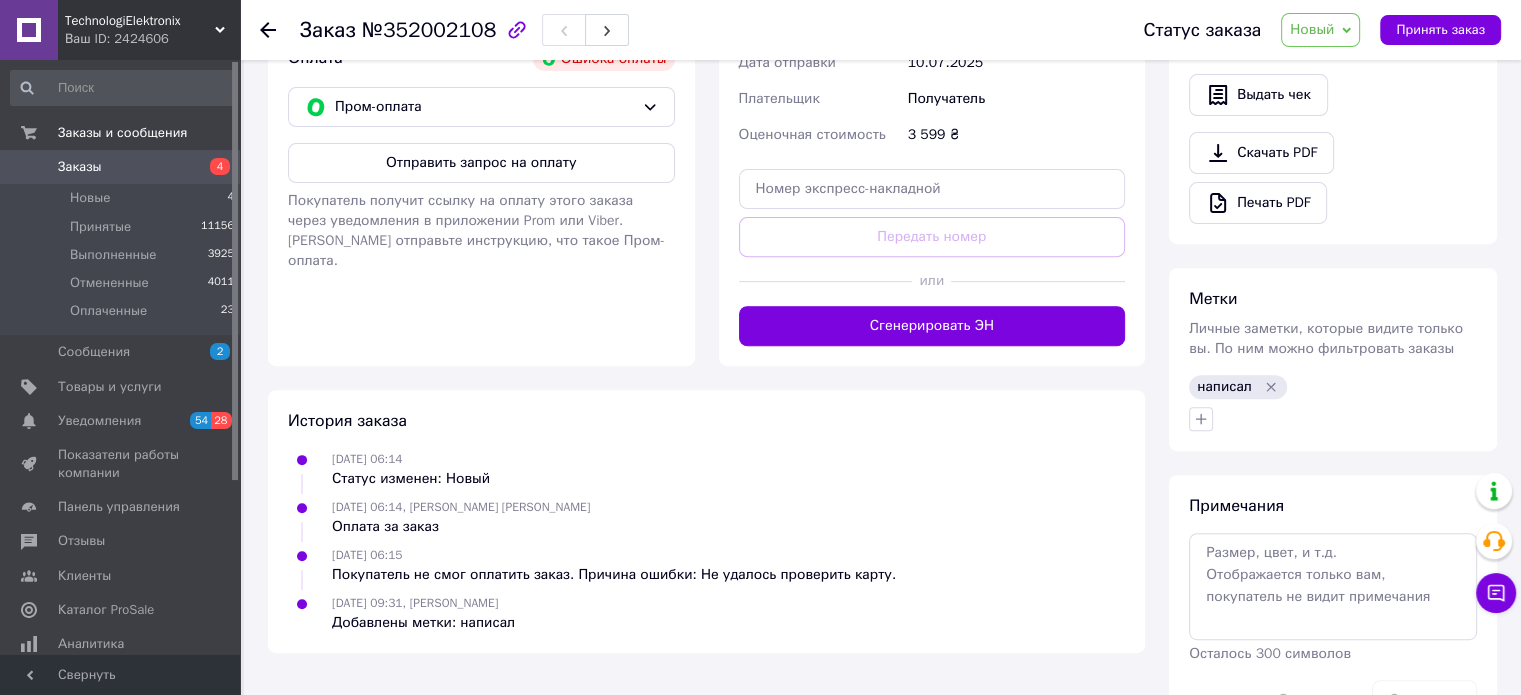 scroll, scrollTop: 769, scrollLeft: 0, axis: vertical 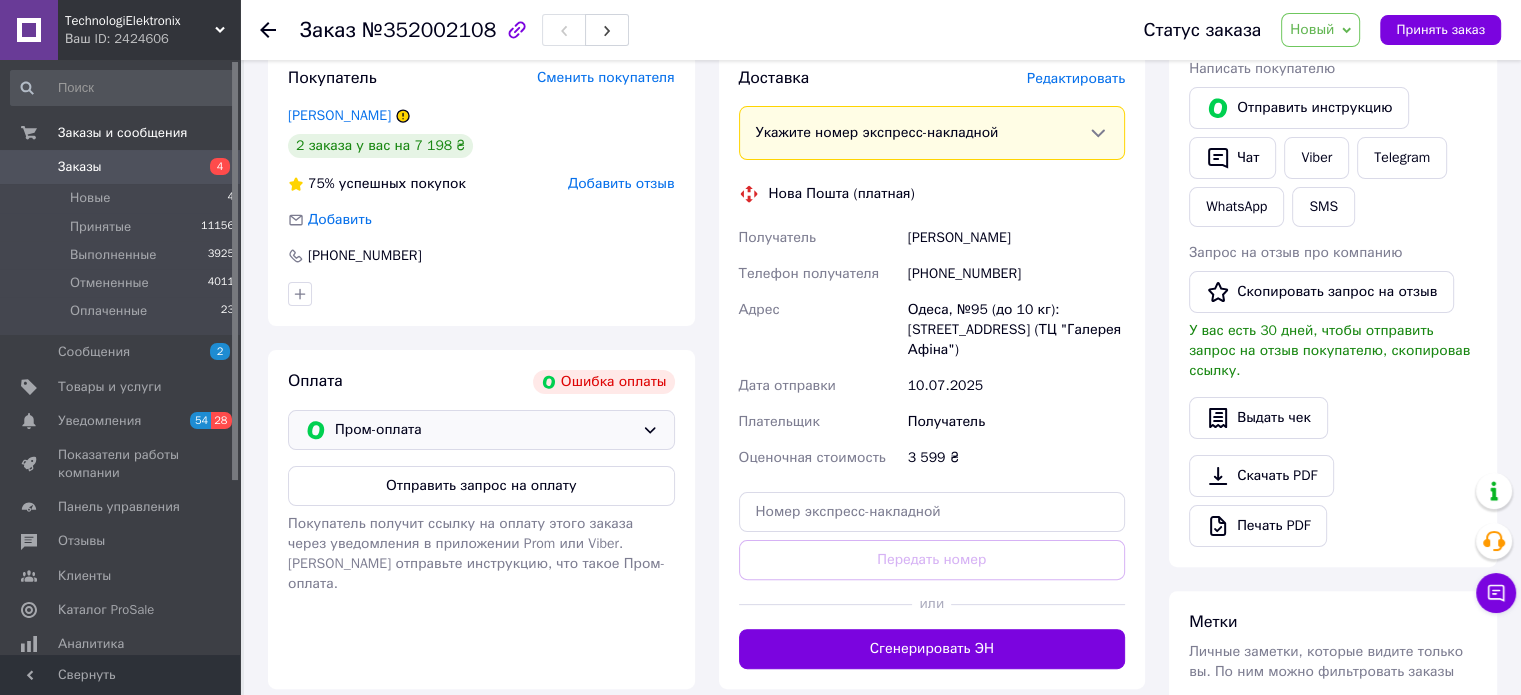 click on "Пром-оплата" at bounding box center [484, 430] 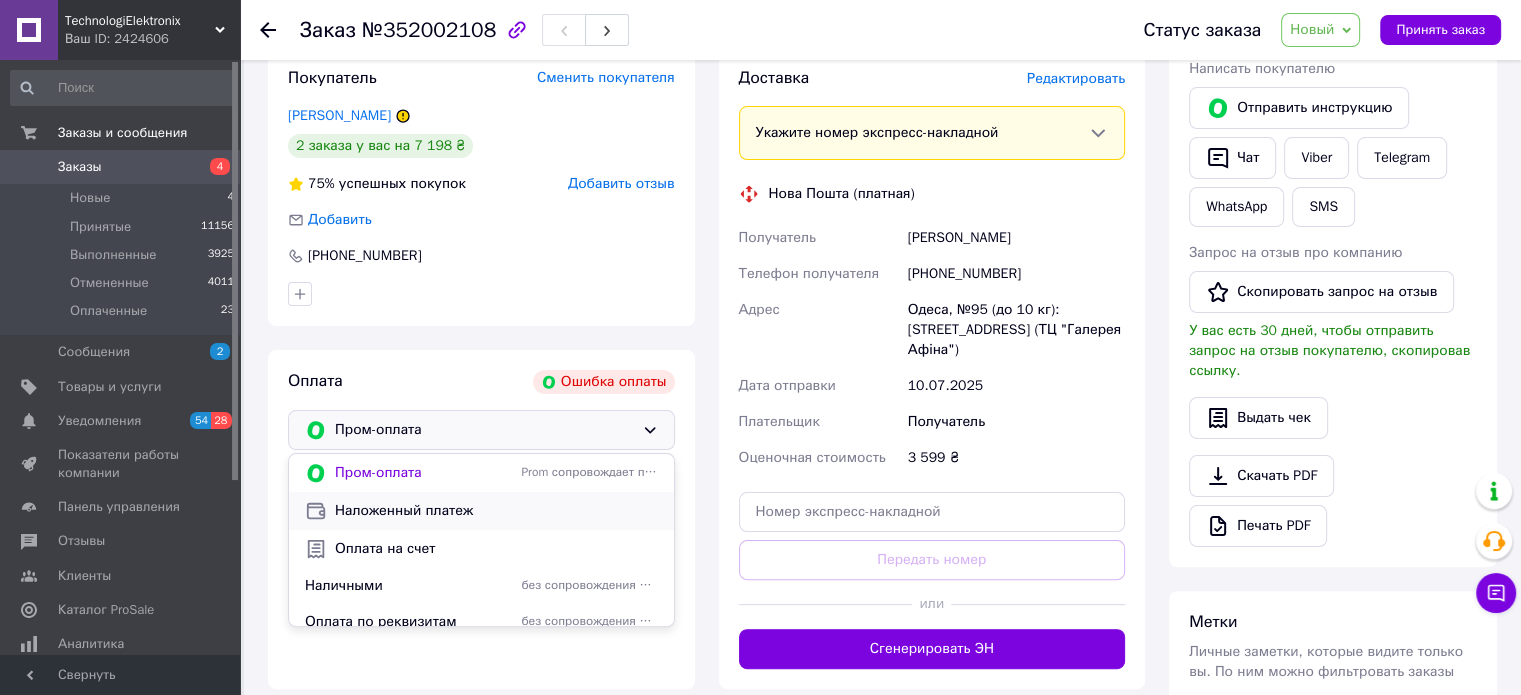 click on "Наложенный платеж" at bounding box center (496, 511) 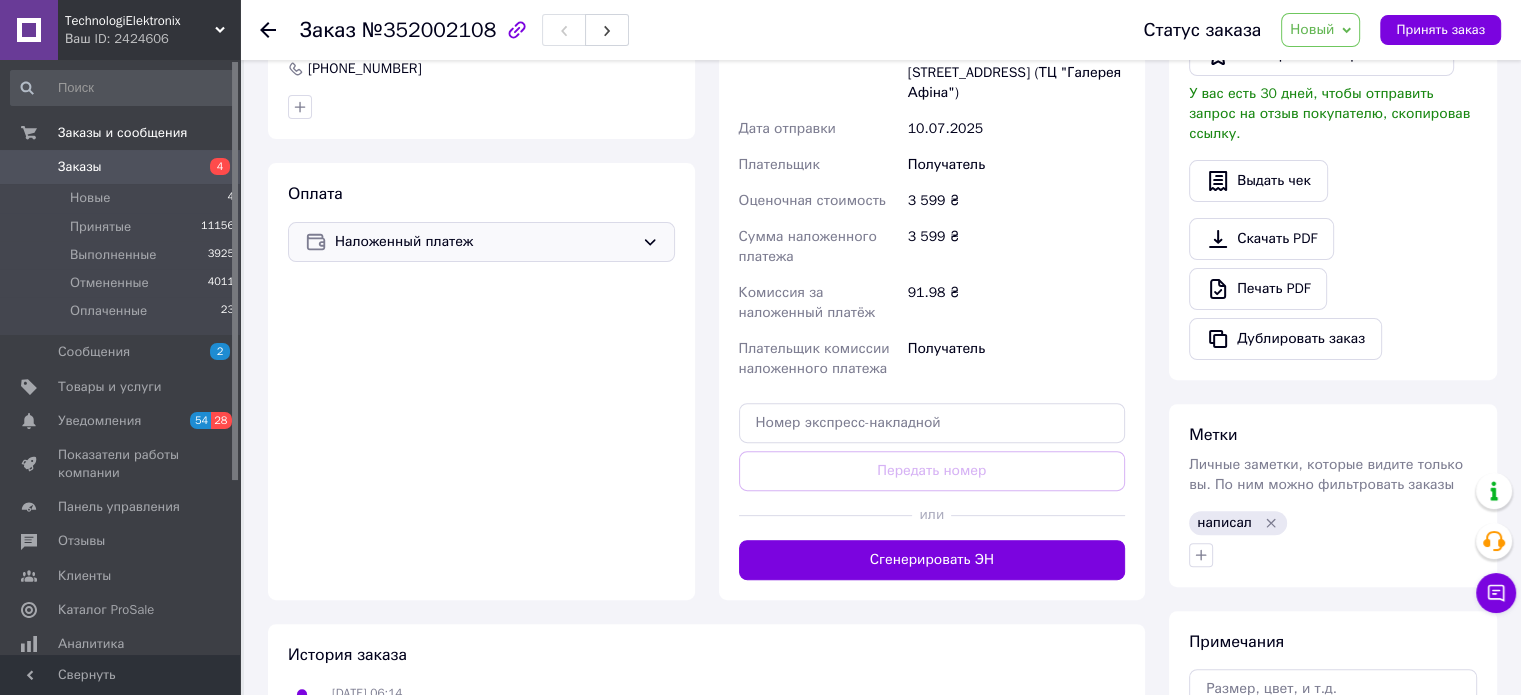 scroll, scrollTop: 600, scrollLeft: 0, axis: vertical 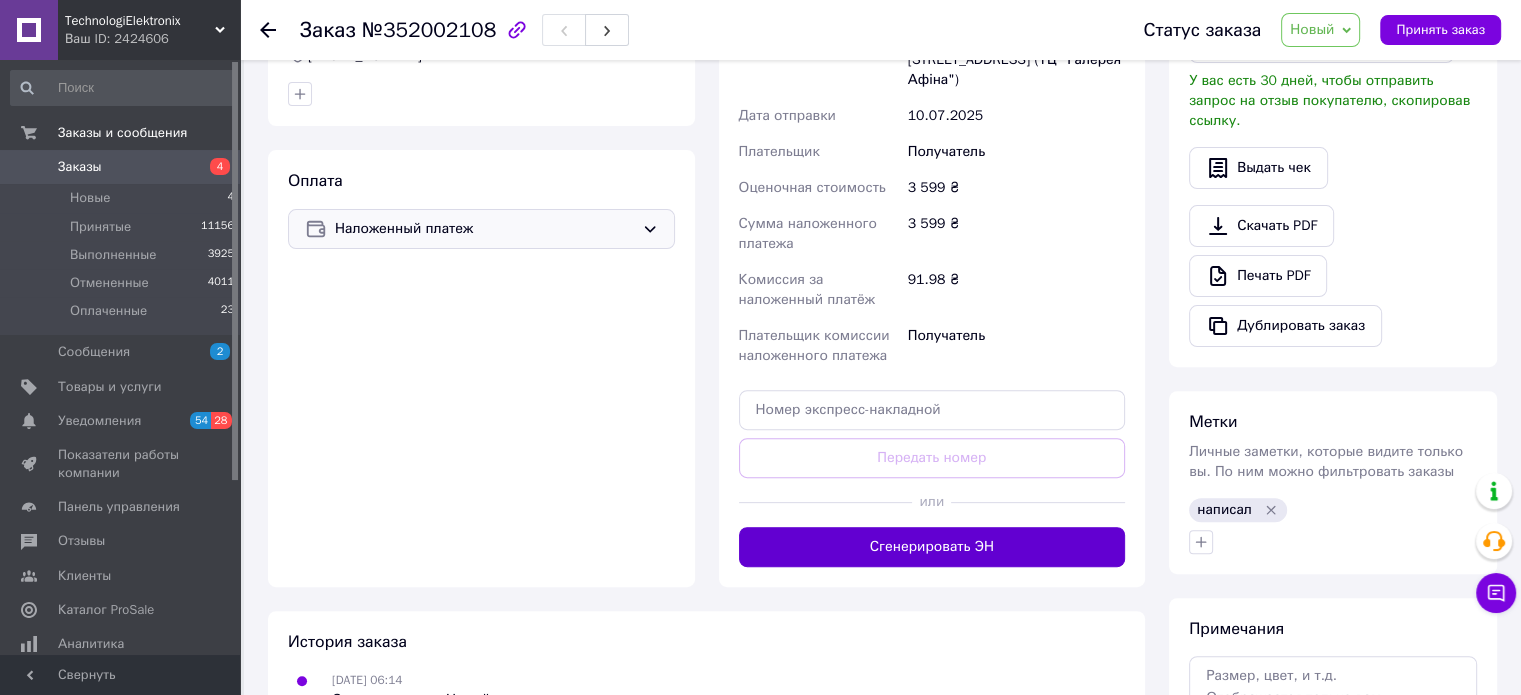 click on "Сгенерировать ЭН" at bounding box center [932, 547] 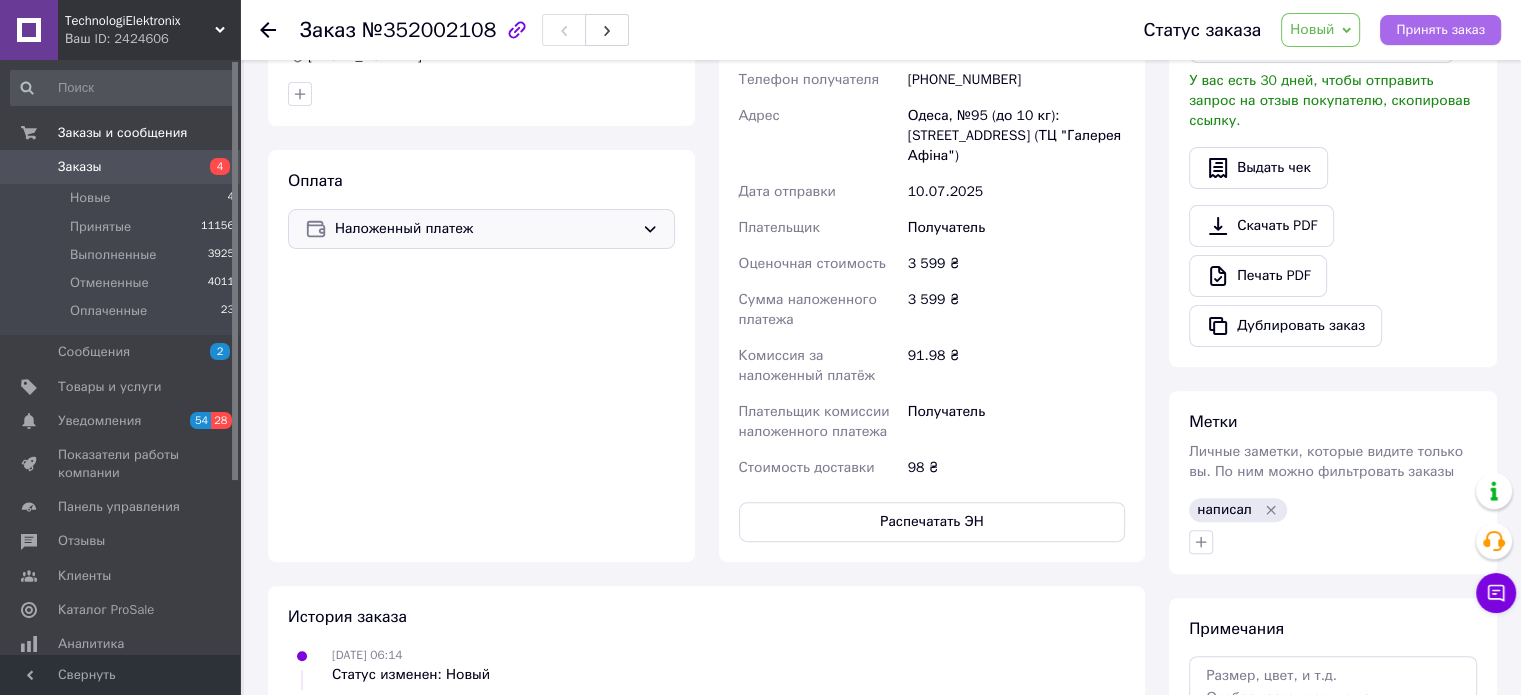 click on "Принять заказ" at bounding box center (1440, 30) 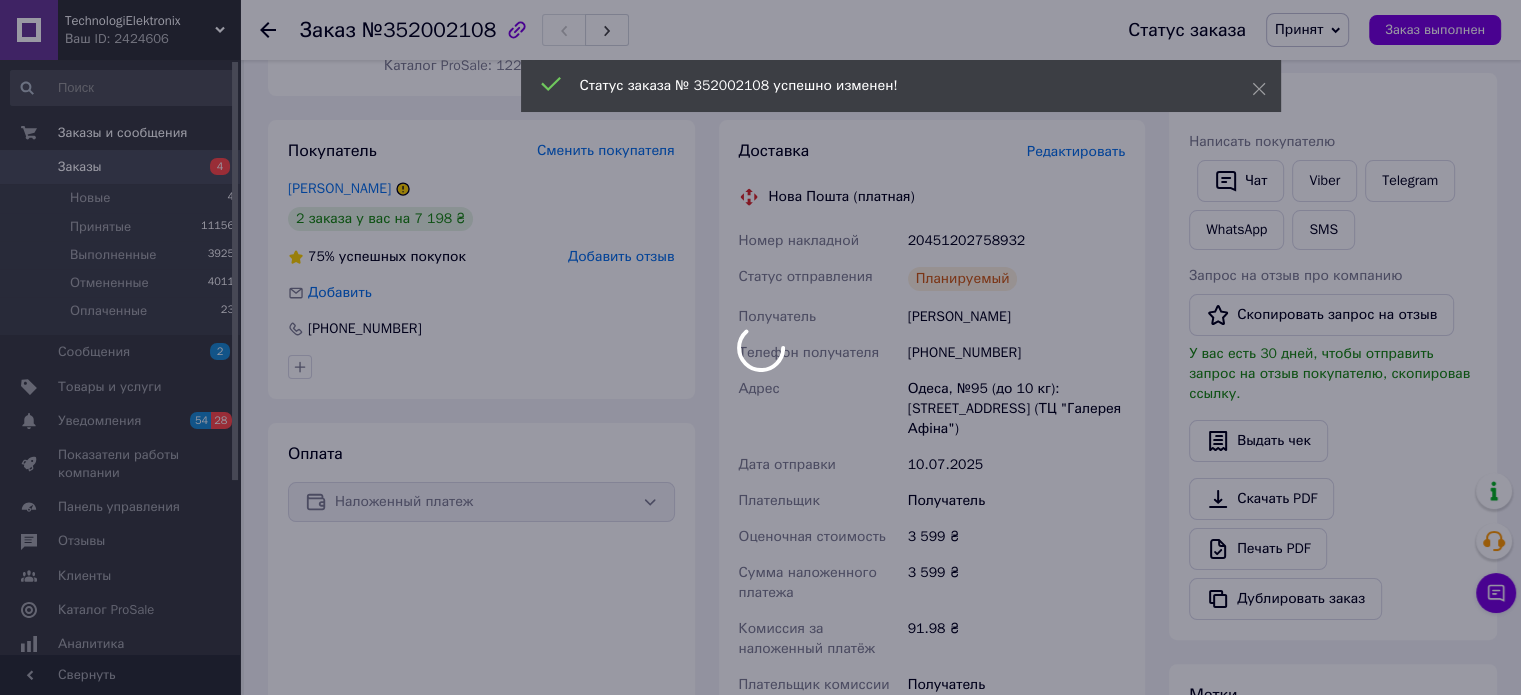 scroll, scrollTop: 300, scrollLeft: 0, axis: vertical 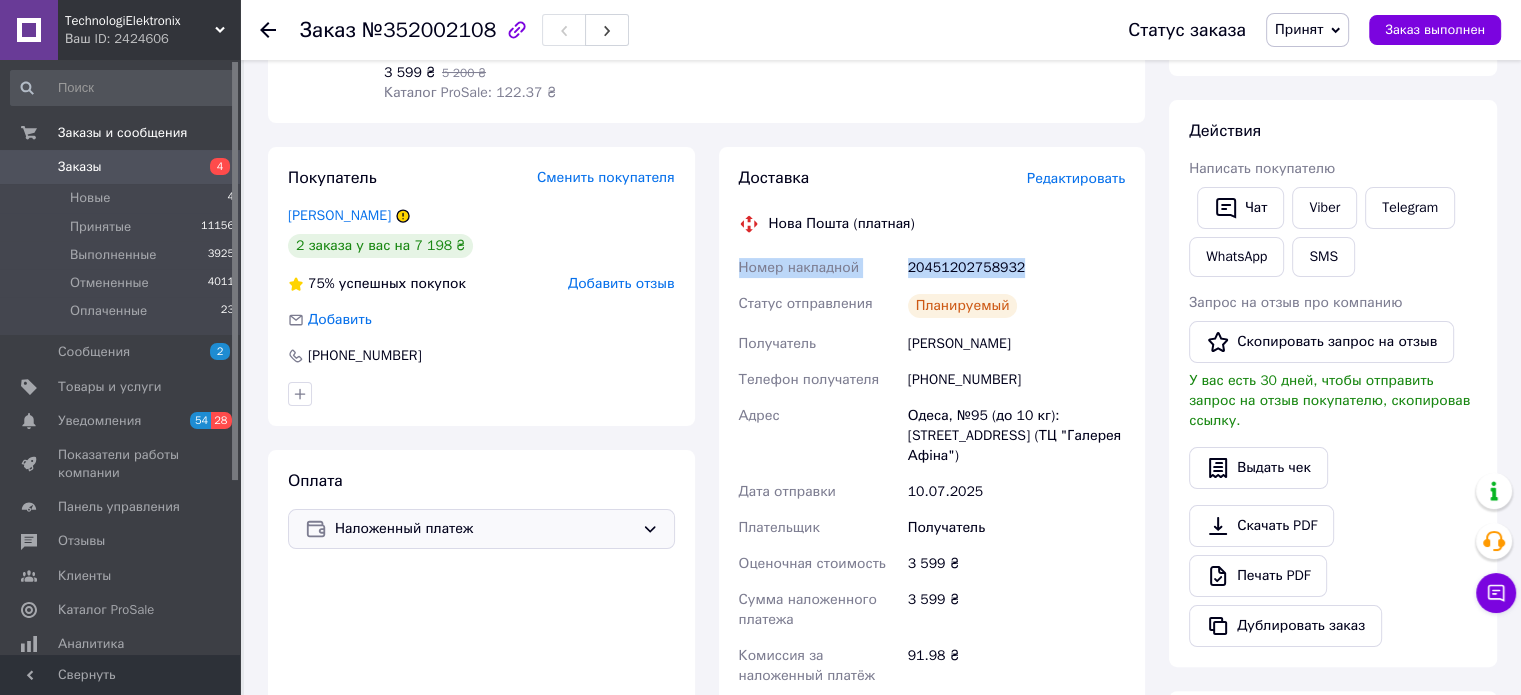 copy on "Номер накладной 20451202758932" 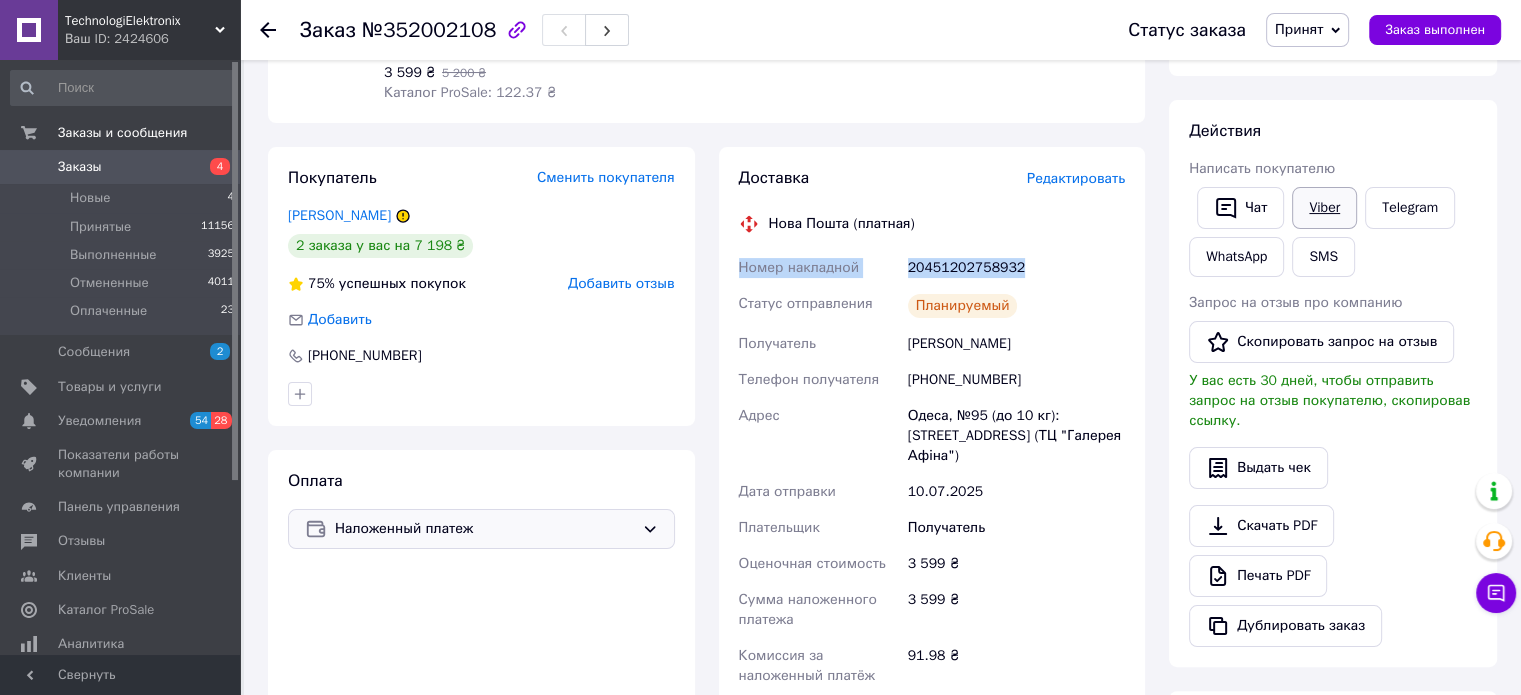 click on "Viber" at bounding box center [1324, 208] 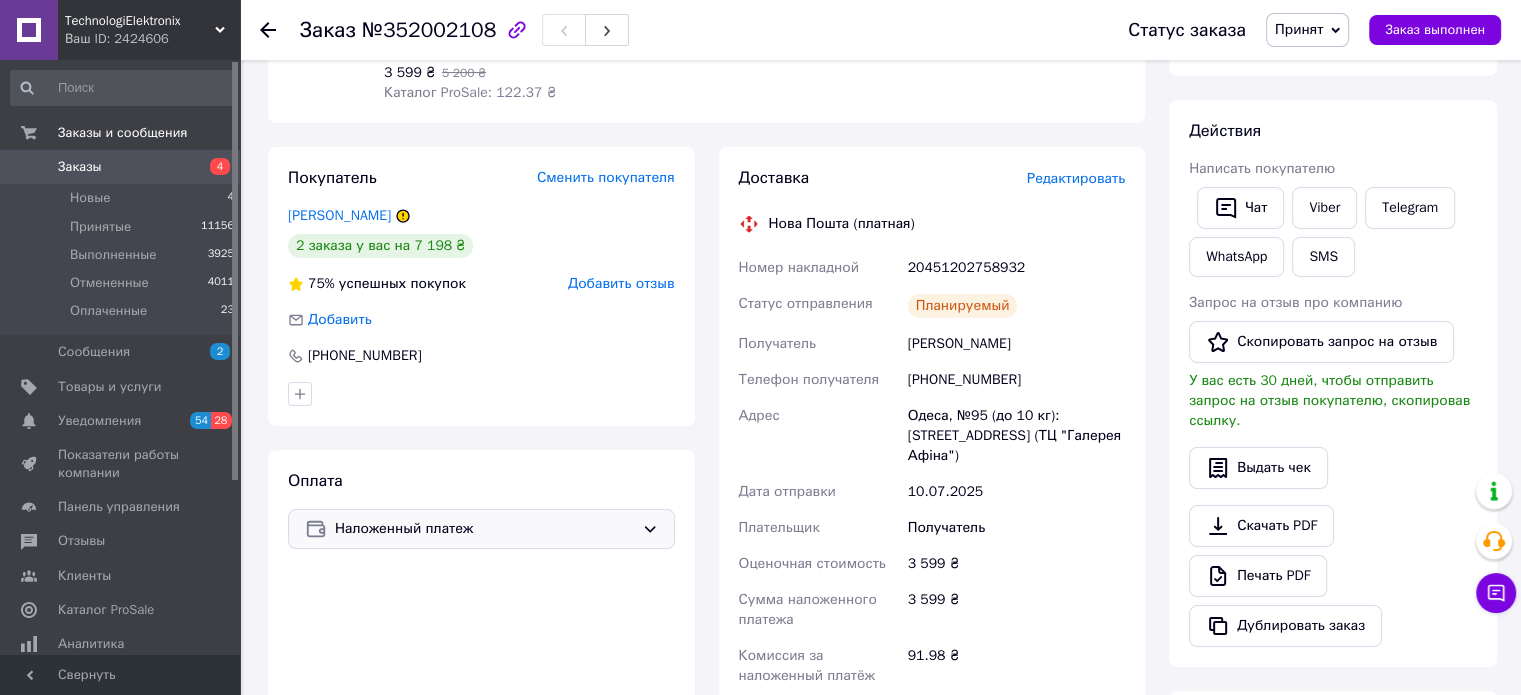 click on "Выдать чек" at bounding box center [1333, 468] 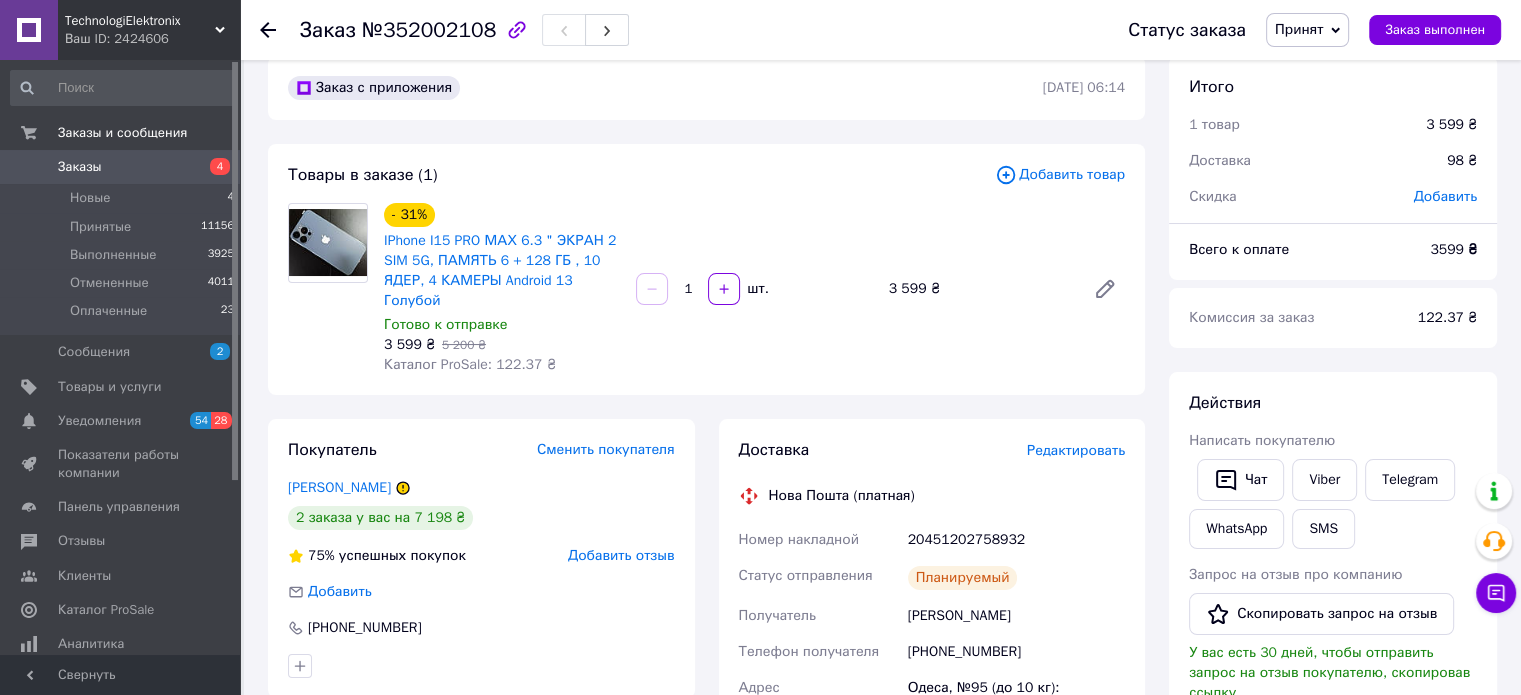 scroll, scrollTop: 0, scrollLeft: 0, axis: both 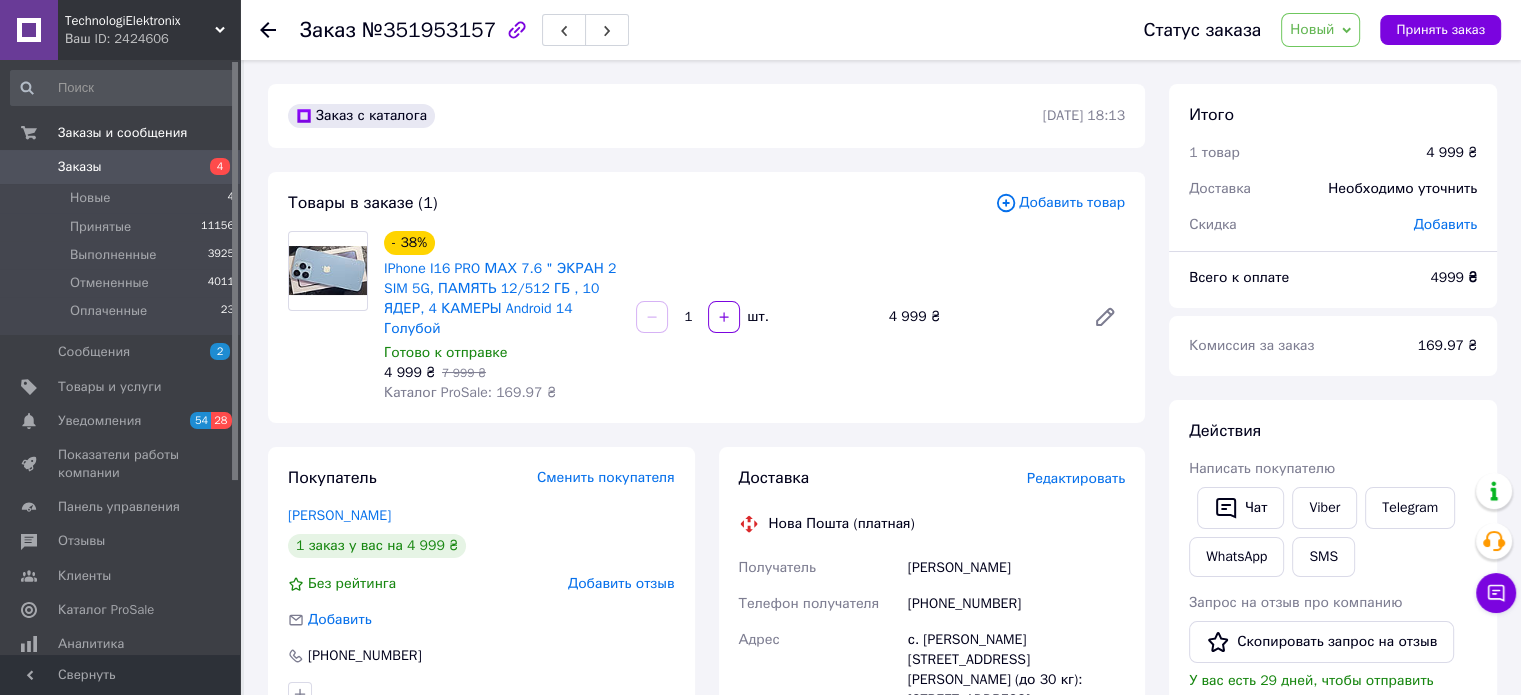click on "Товары в заказе (1) Добавить товар - 38% IPhone I16 PRO МАХ 7.6 " ЭКРАН 2 SIM 5G, ПАМЯТЬ 12/512 ГБ , 10 ЯДЕР, 4 КАМЕРЫ Android 14 Голубой Готово к отправке 4 999 ₴   7 999 ₴ Каталог ProSale: 169.97 ₴  1   шт. 4 999 ₴" at bounding box center [706, 297] 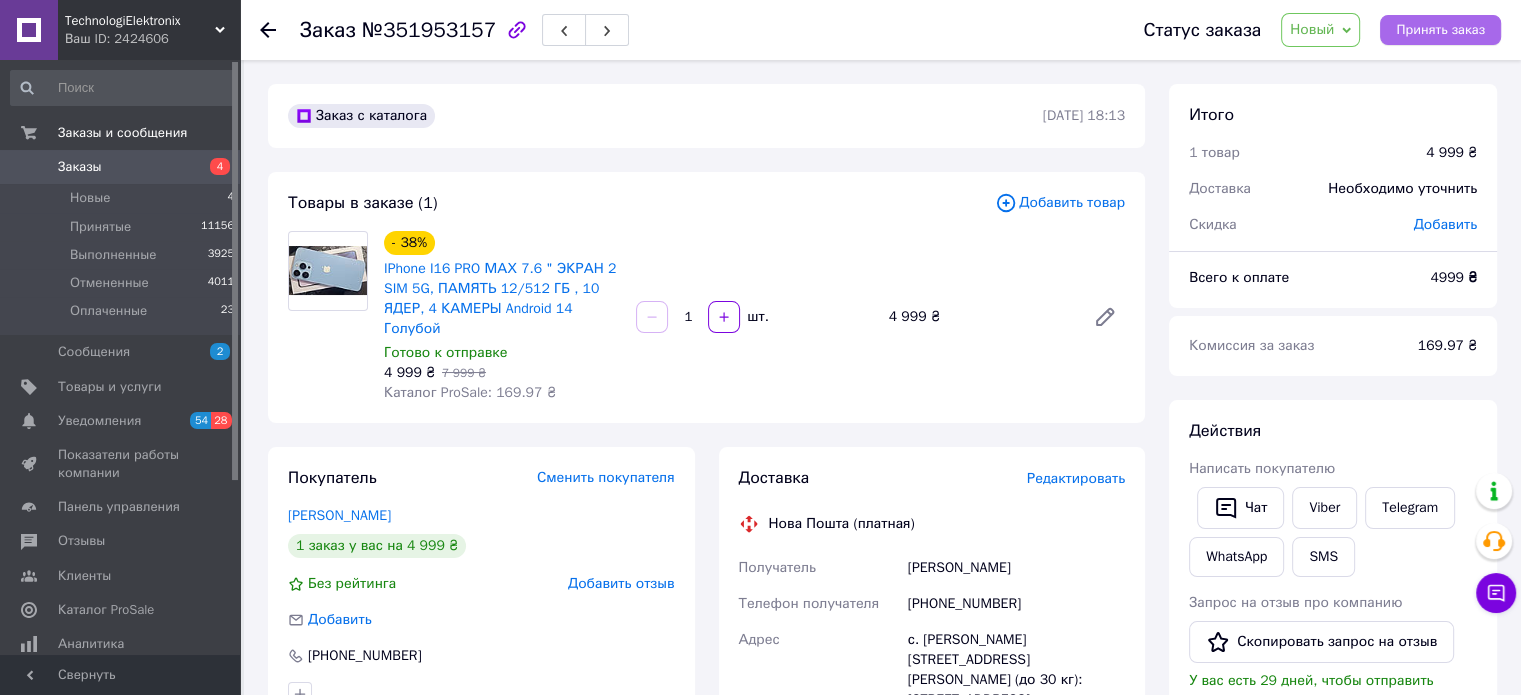 click on "Принять заказ" at bounding box center (1440, 30) 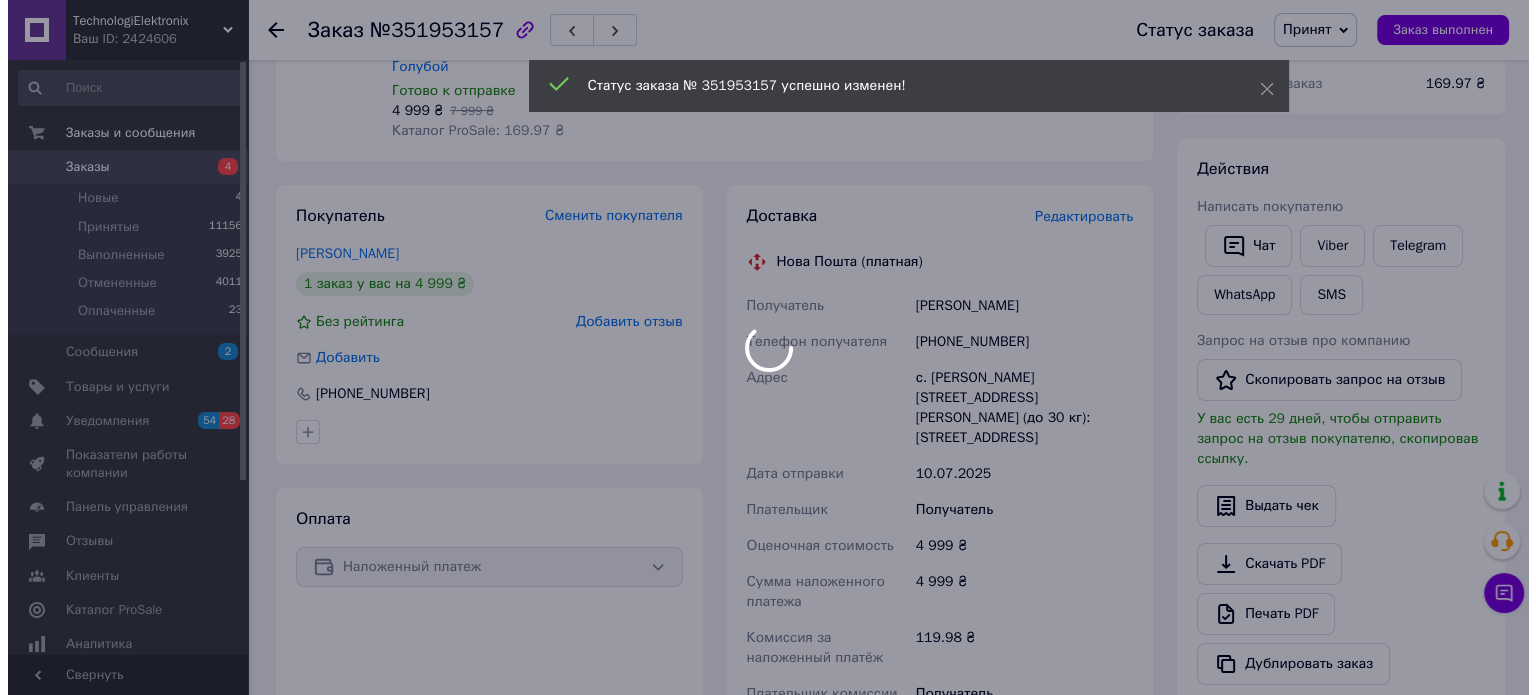 scroll, scrollTop: 300, scrollLeft: 0, axis: vertical 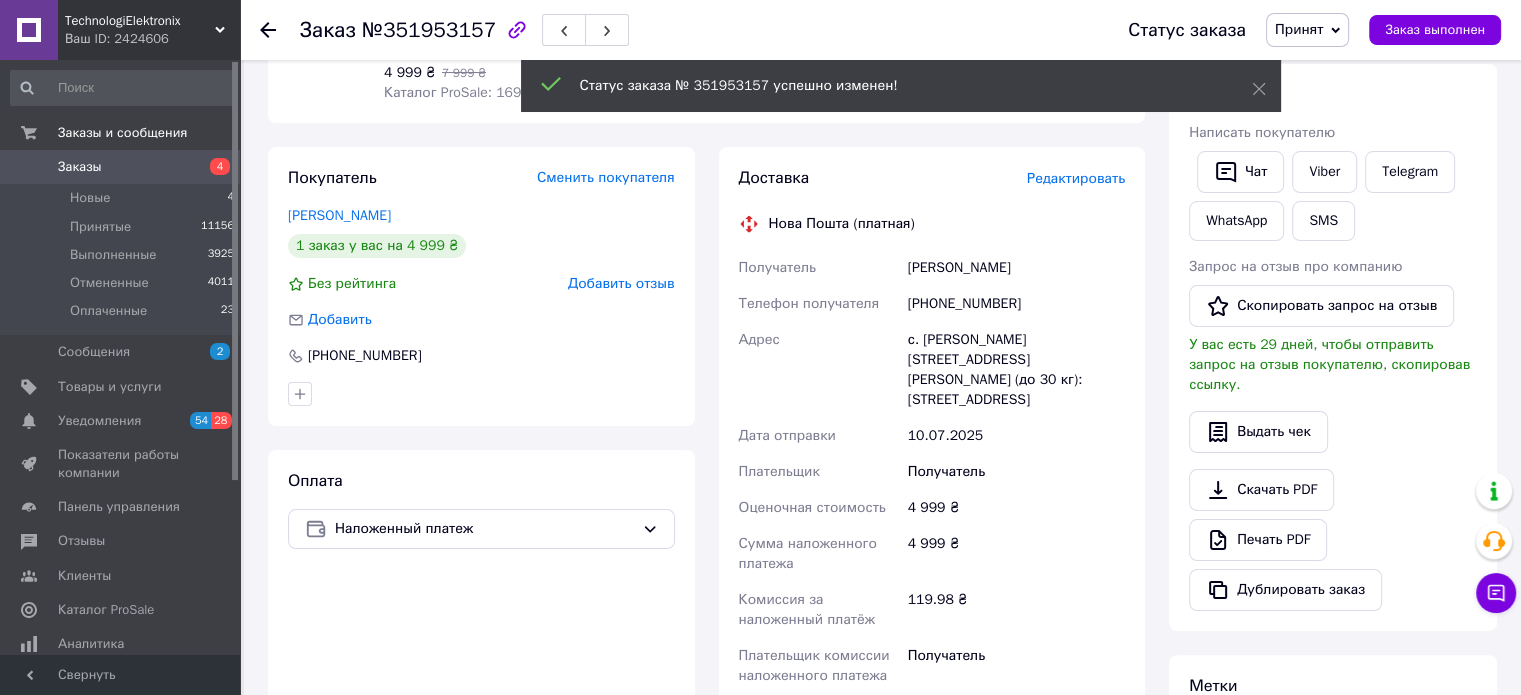 click on "Редактировать" at bounding box center [1076, 178] 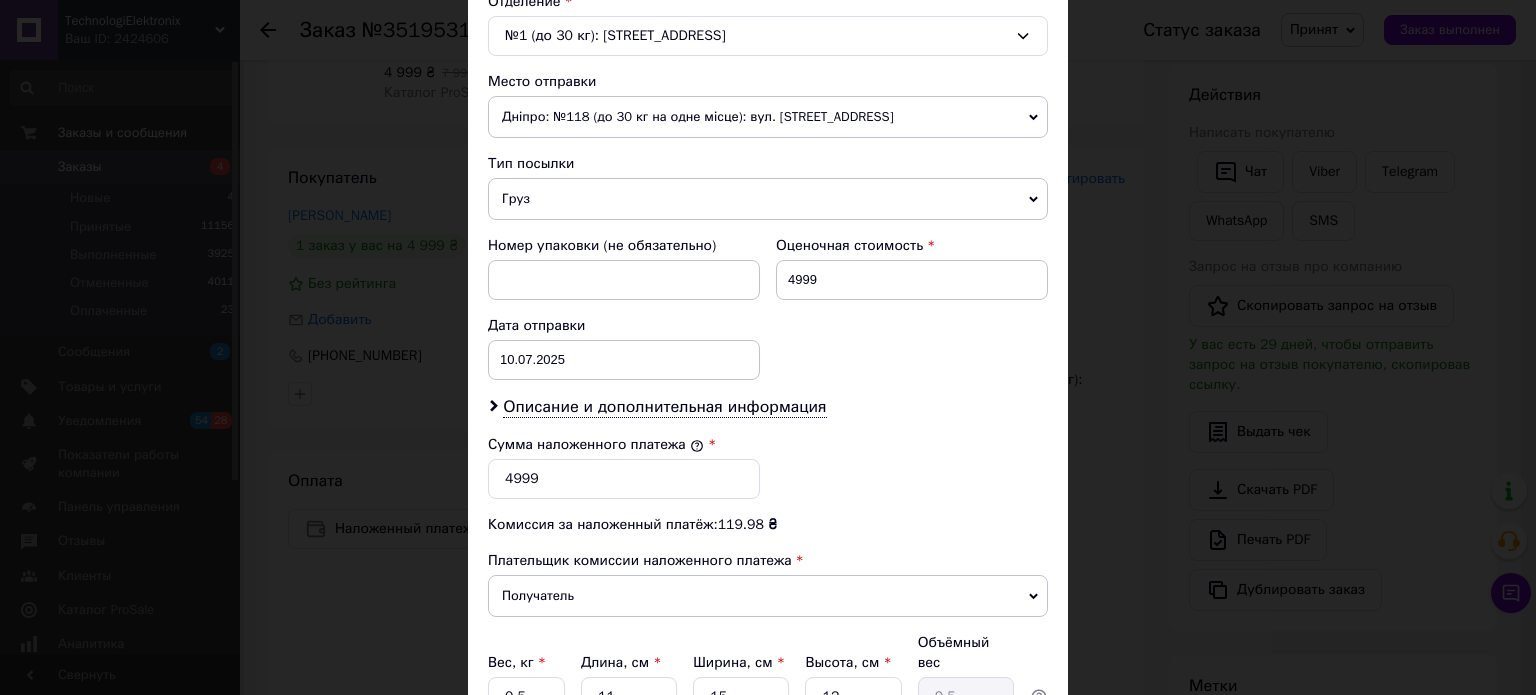 scroll, scrollTop: 700, scrollLeft: 0, axis: vertical 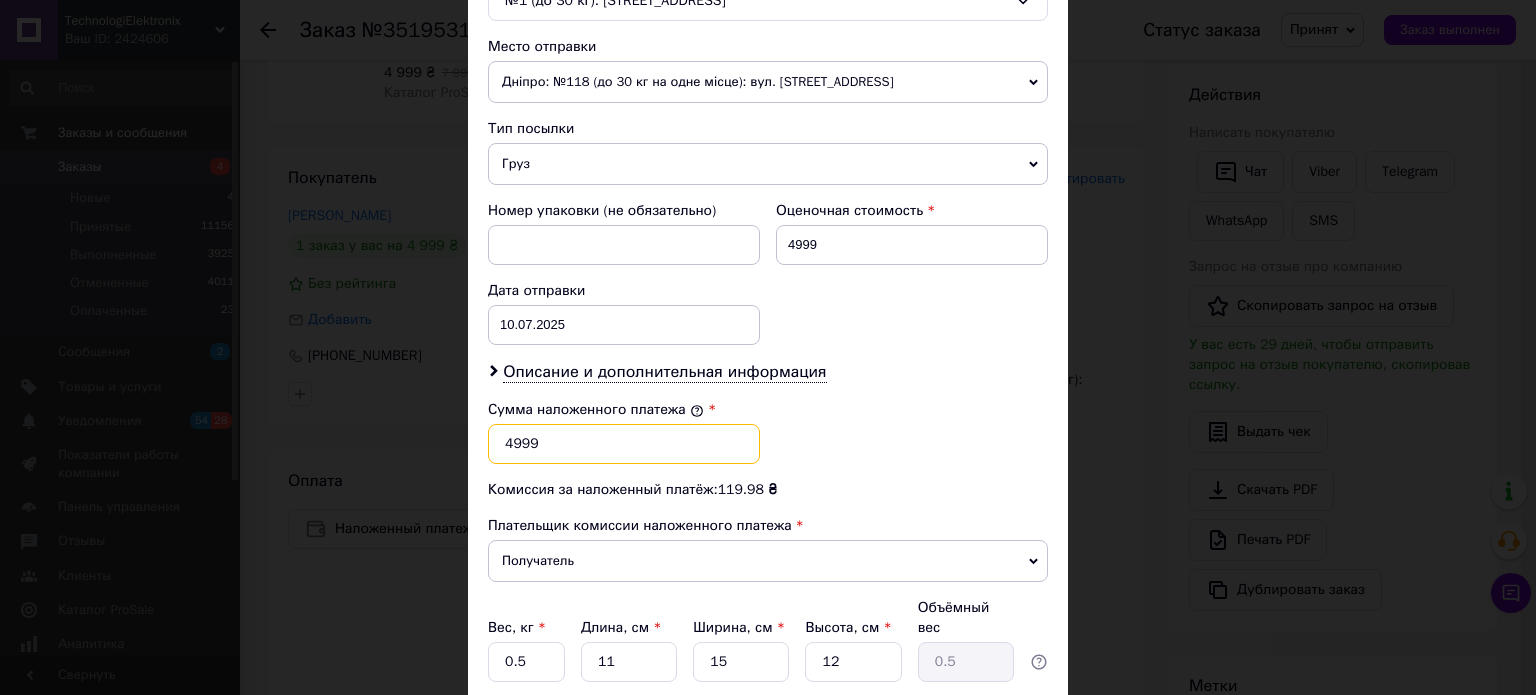 drag, startPoint x: 542, startPoint y: 415, endPoint x: 501, endPoint y: 431, distance: 44.011364 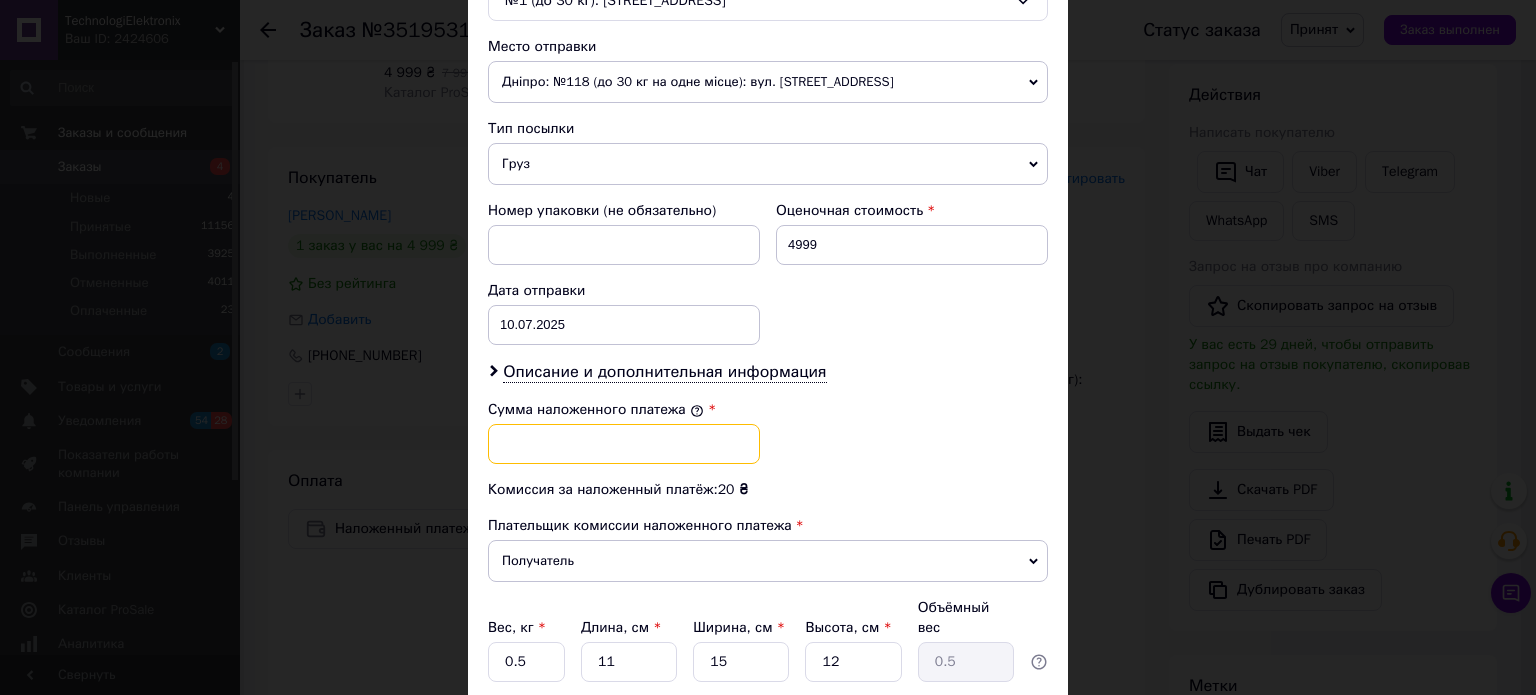 type on "5" 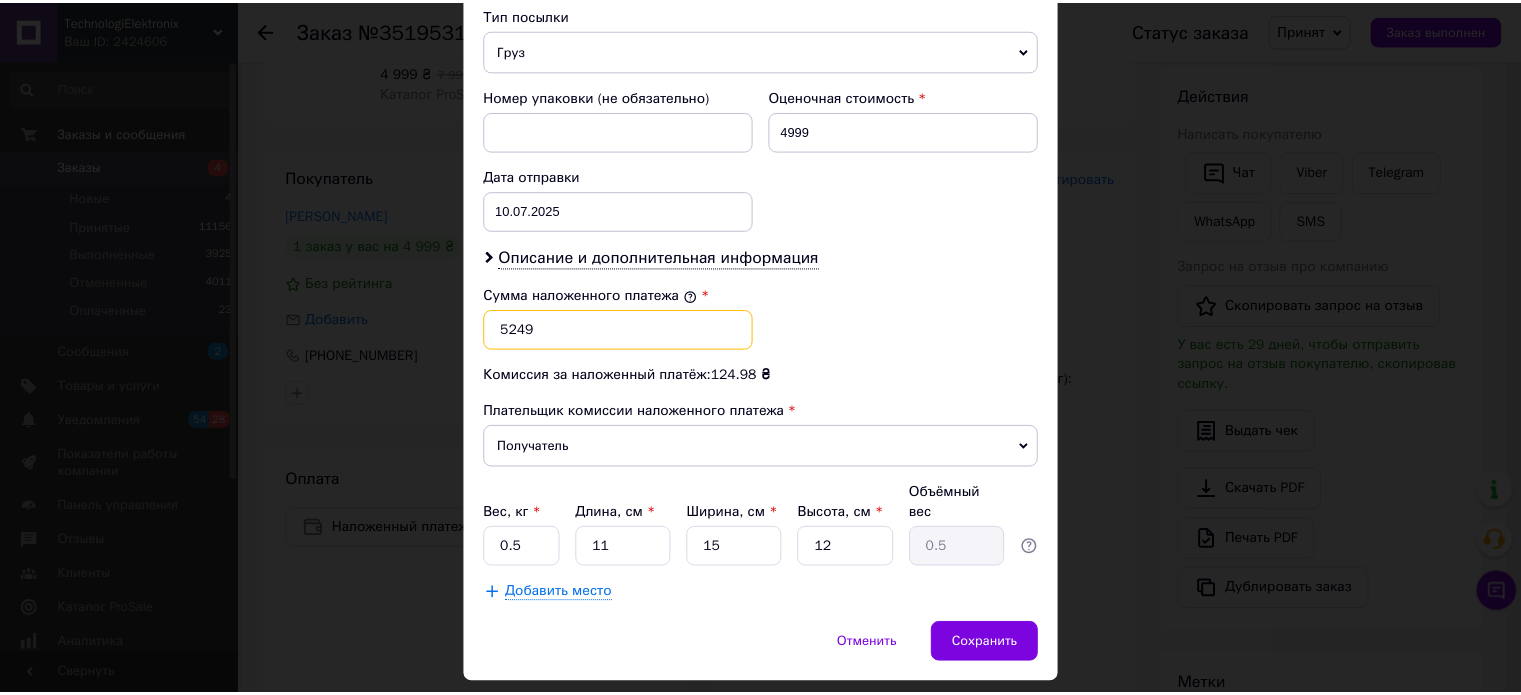 scroll, scrollTop: 824, scrollLeft: 0, axis: vertical 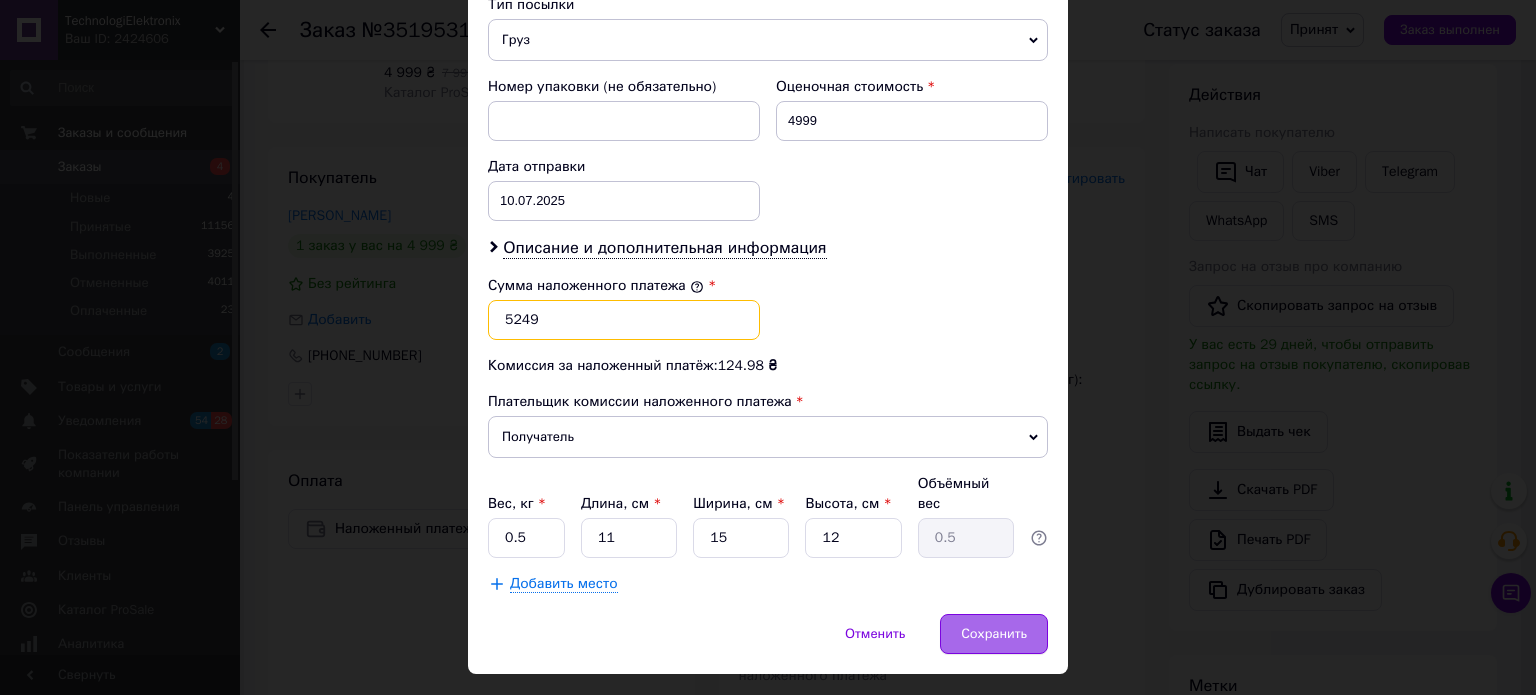 type on "5249" 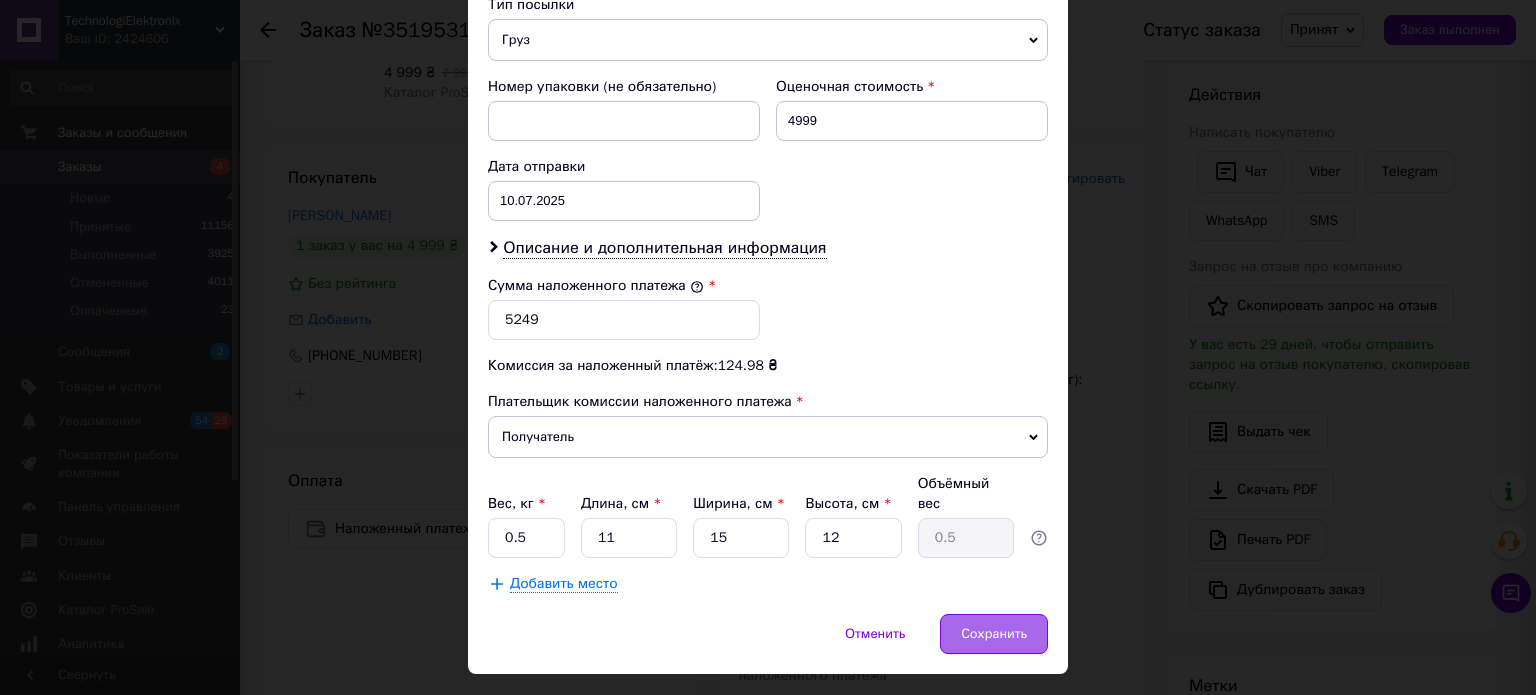 click on "Сохранить" at bounding box center (994, 634) 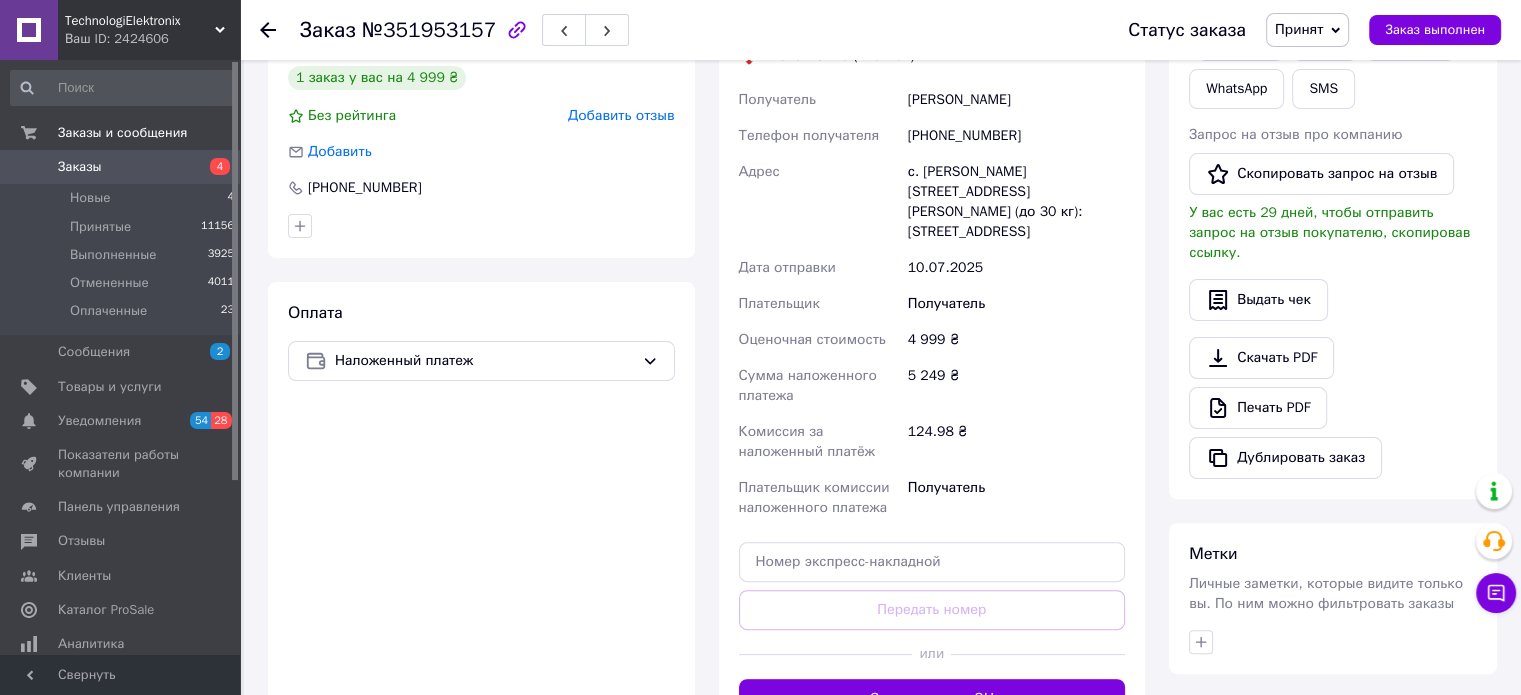 scroll, scrollTop: 600, scrollLeft: 0, axis: vertical 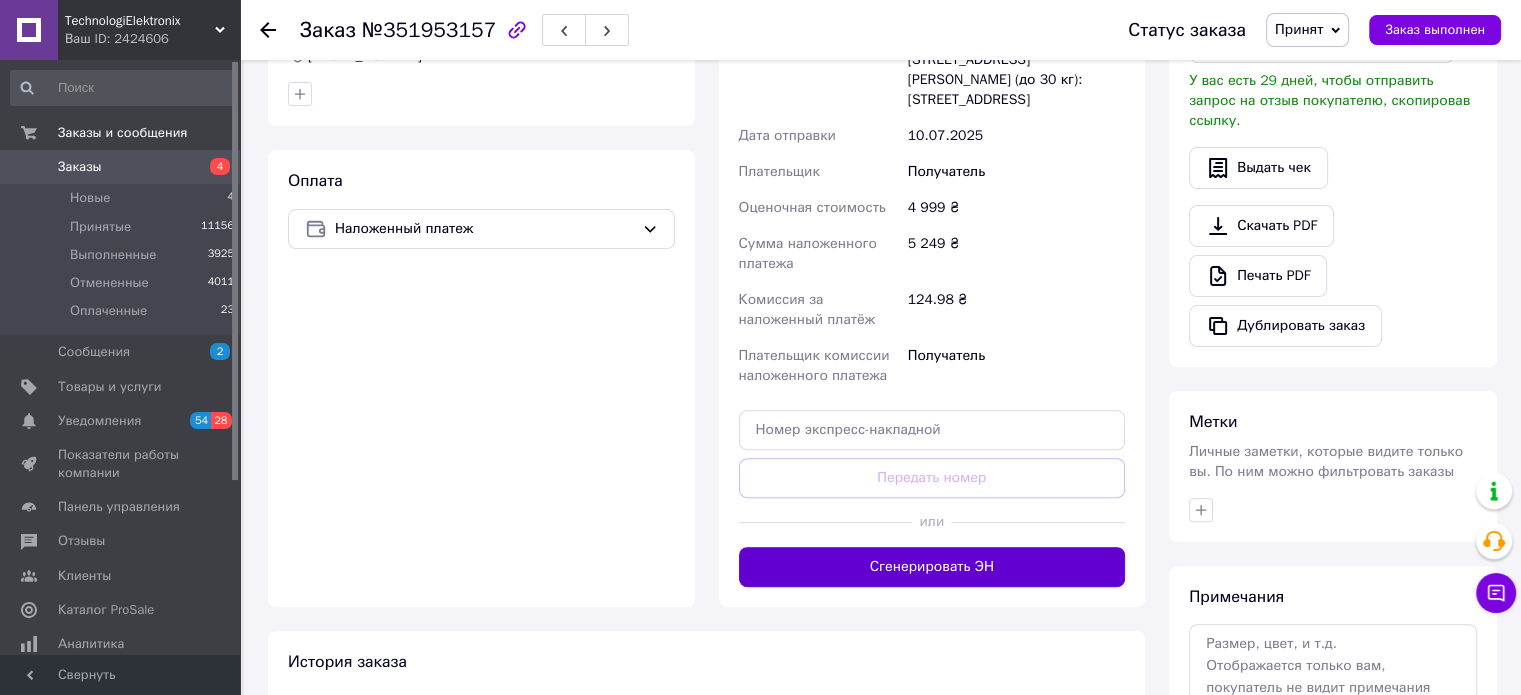 click on "Сгенерировать ЭН" at bounding box center (932, 567) 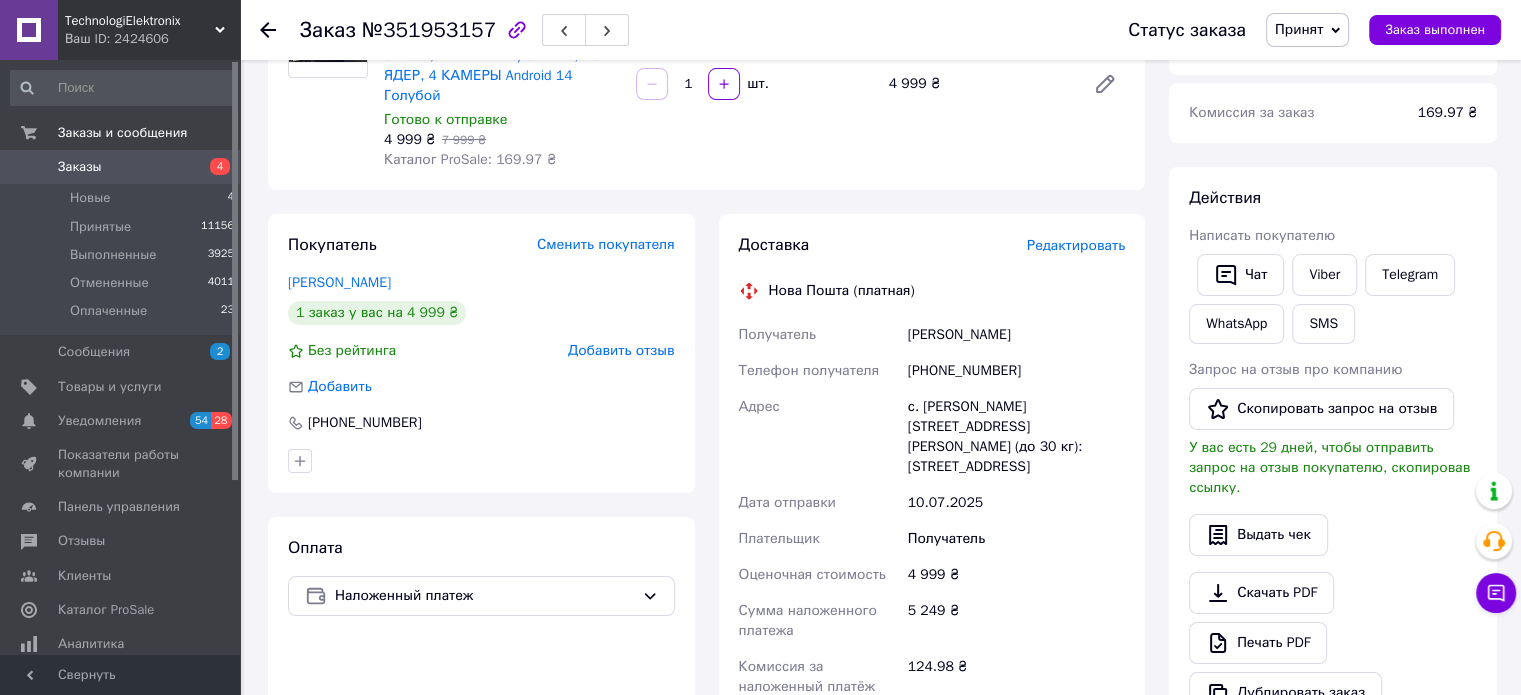 scroll, scrollTop: 200, scrollLeft: 0, axis: vertical 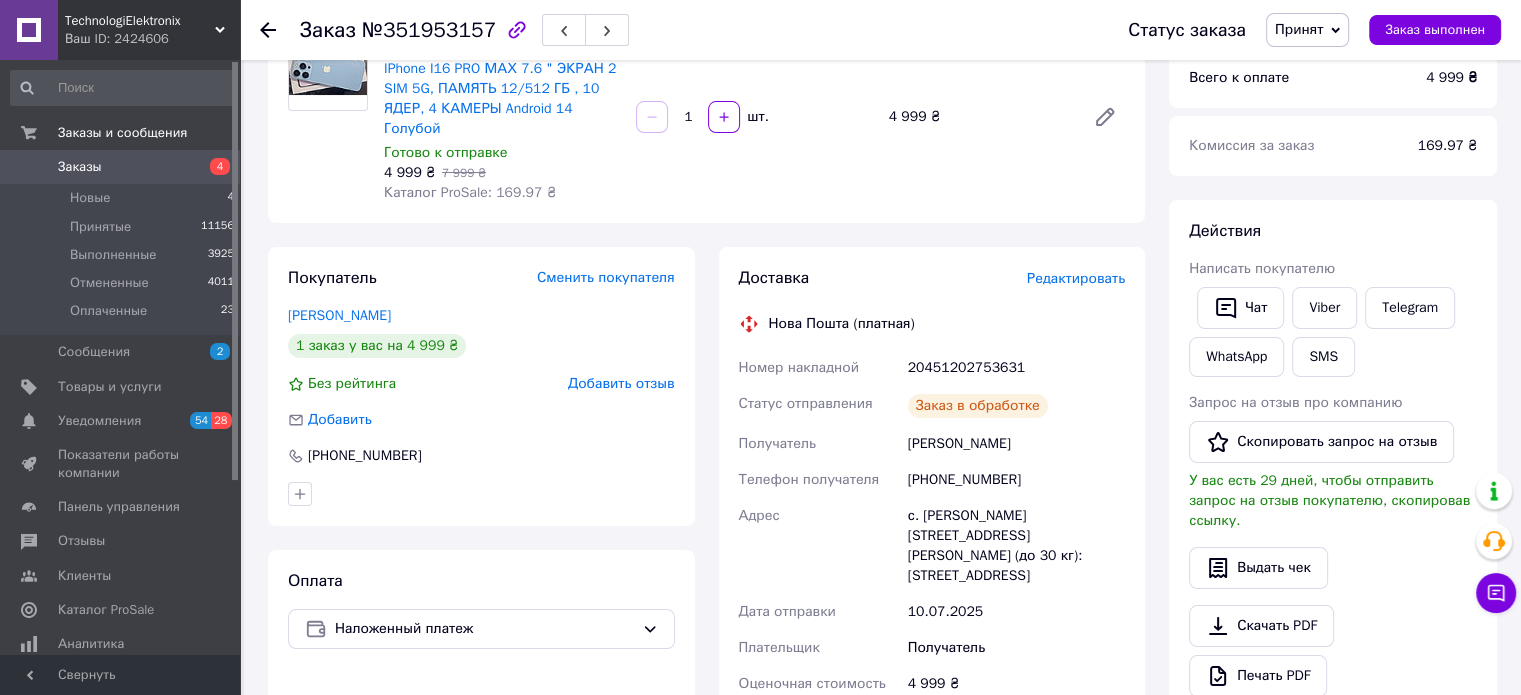 click on "20451202753631" at bounding box center (1016, 368) 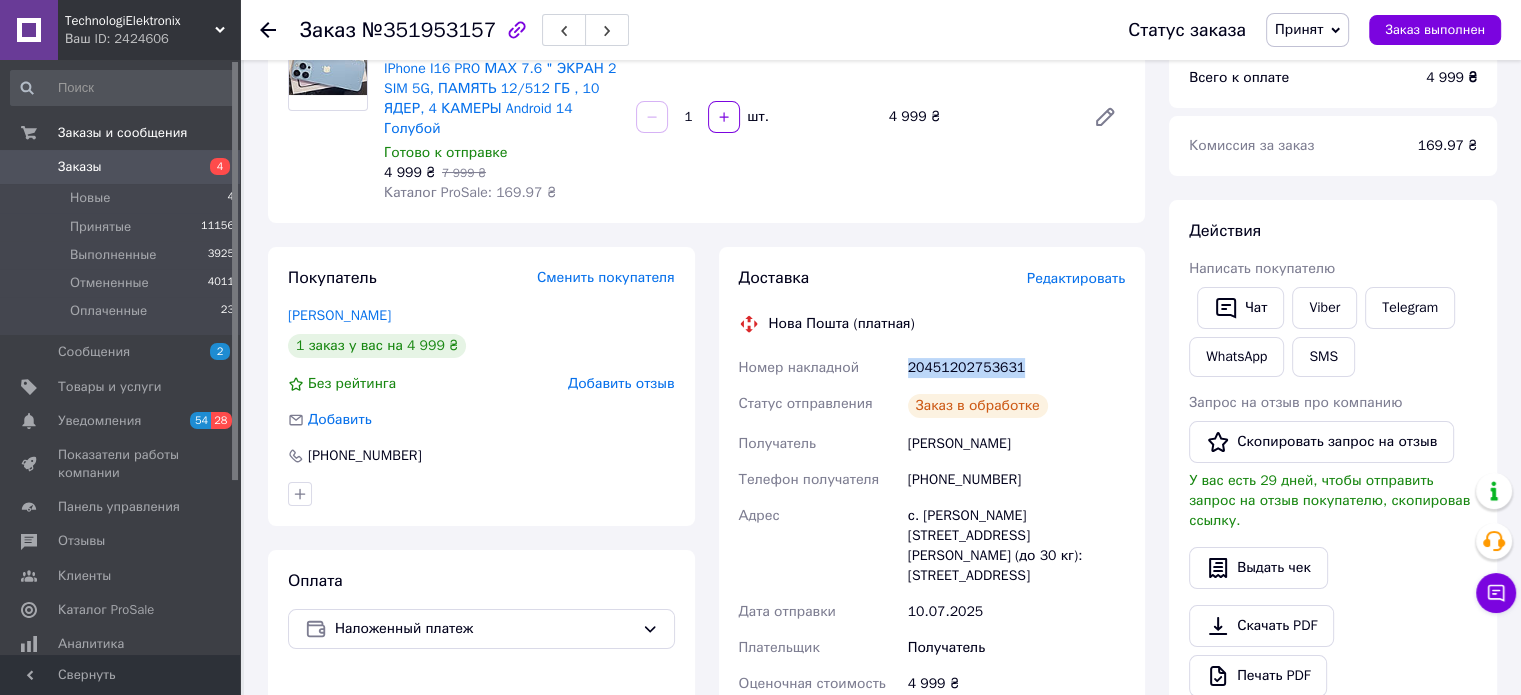 click on "20451202753631" at bounding box center (1016, 368) 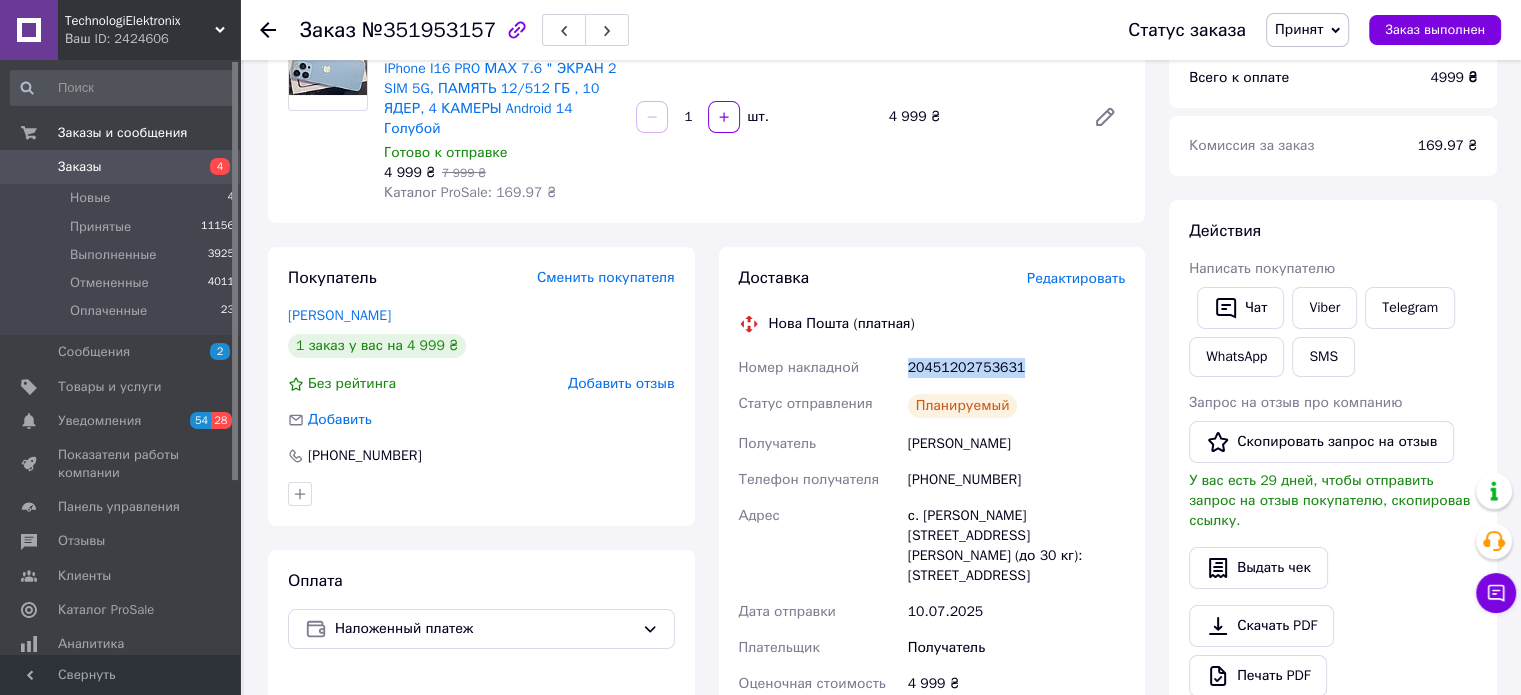 copy on "20451202753631" 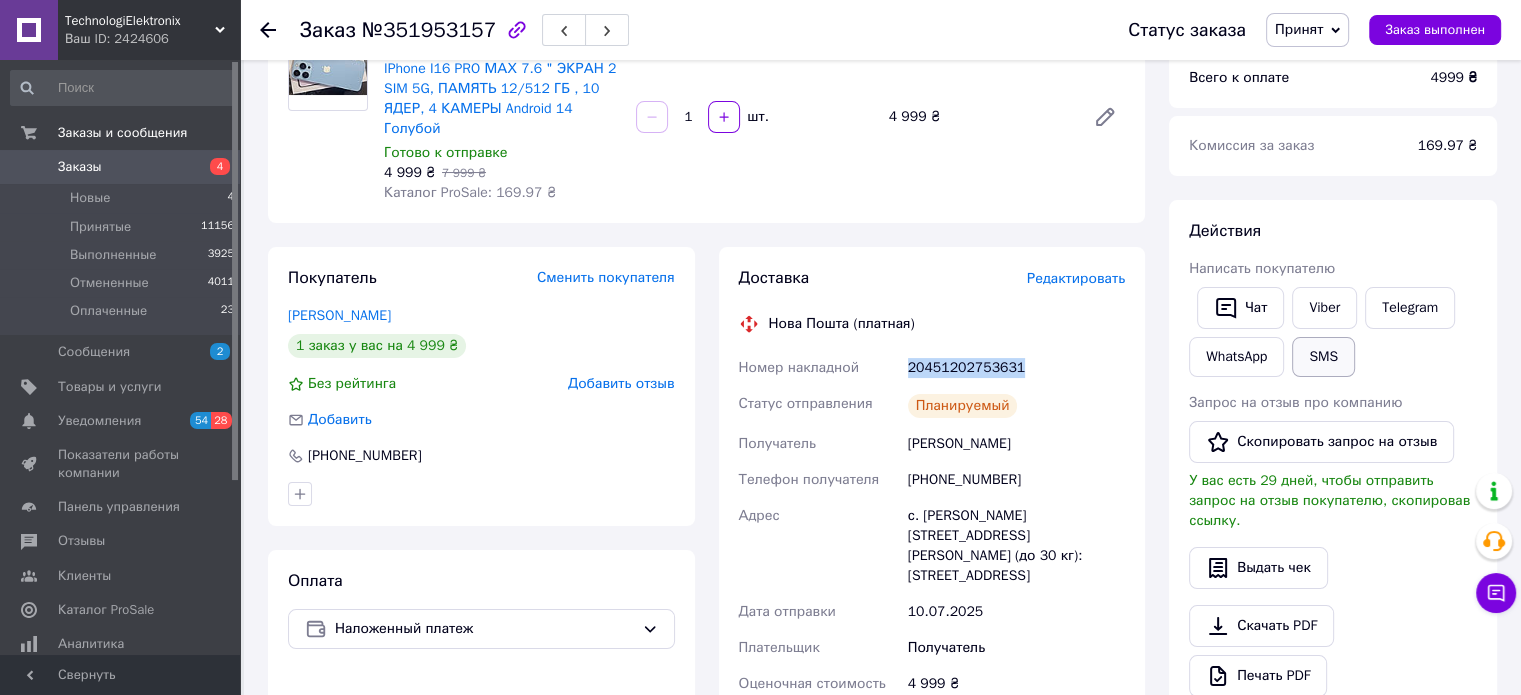 click on "SMS" at bounding box center [1323, 357] 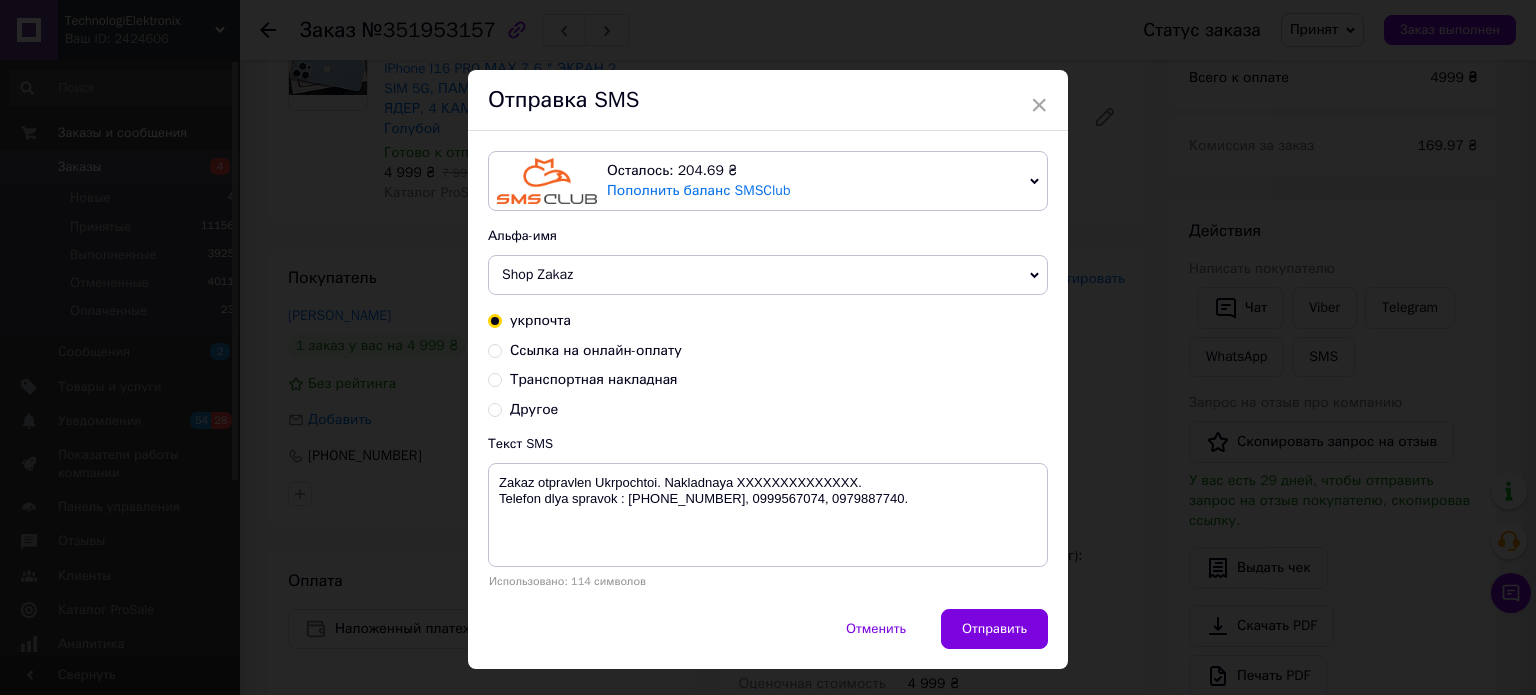 click on "Другое" at bounding box center (495, 408) 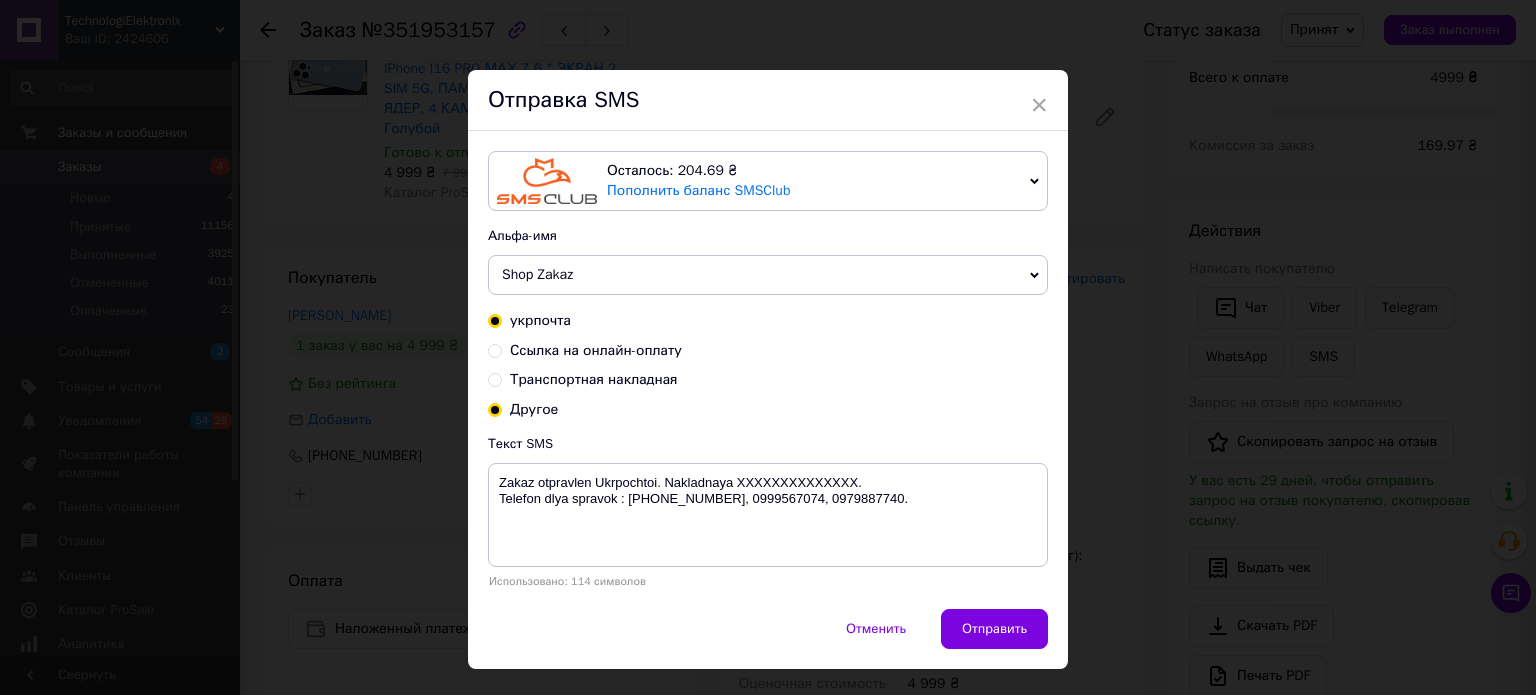 radio on "true" 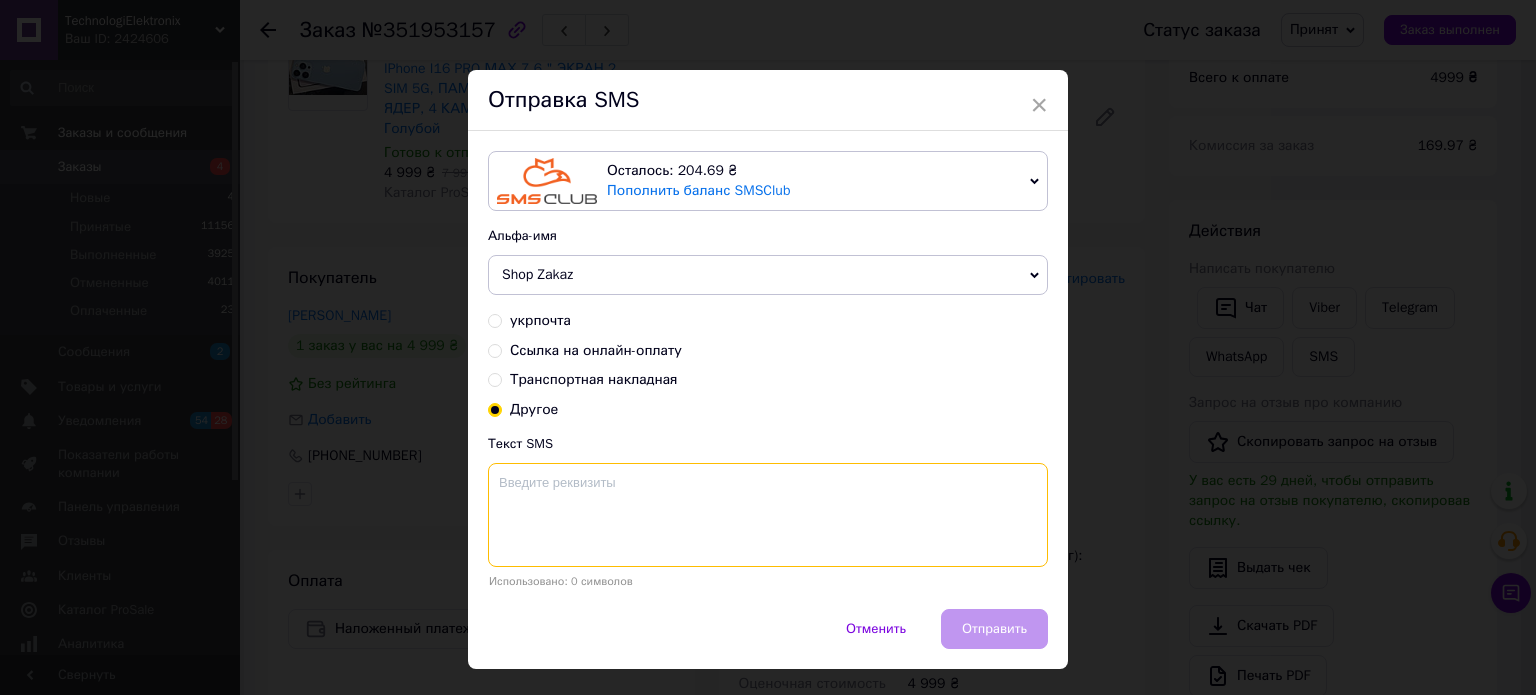 click at bounding box center (768, 515) 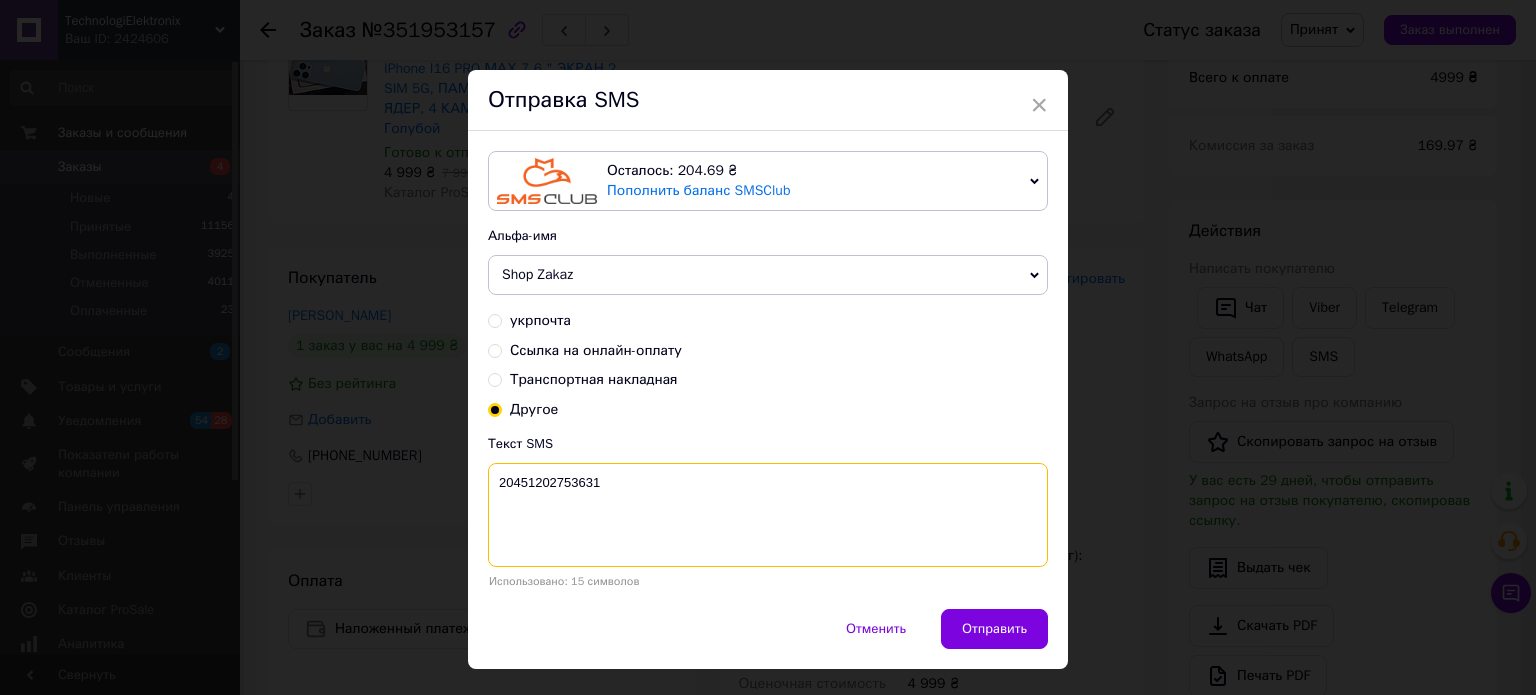 click on "20451202753631" at bounding box center [768, 515] 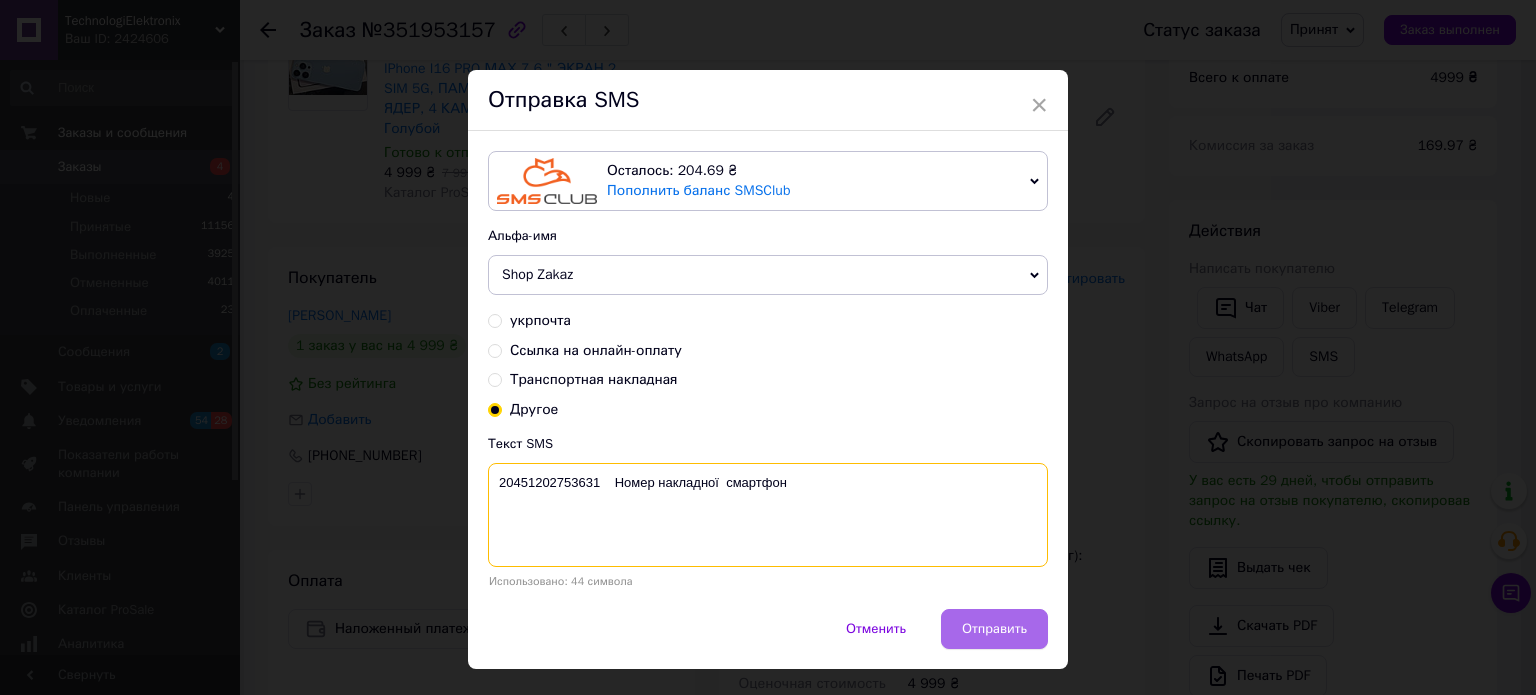type on "20451202753631    Номер накладної  смартфон" 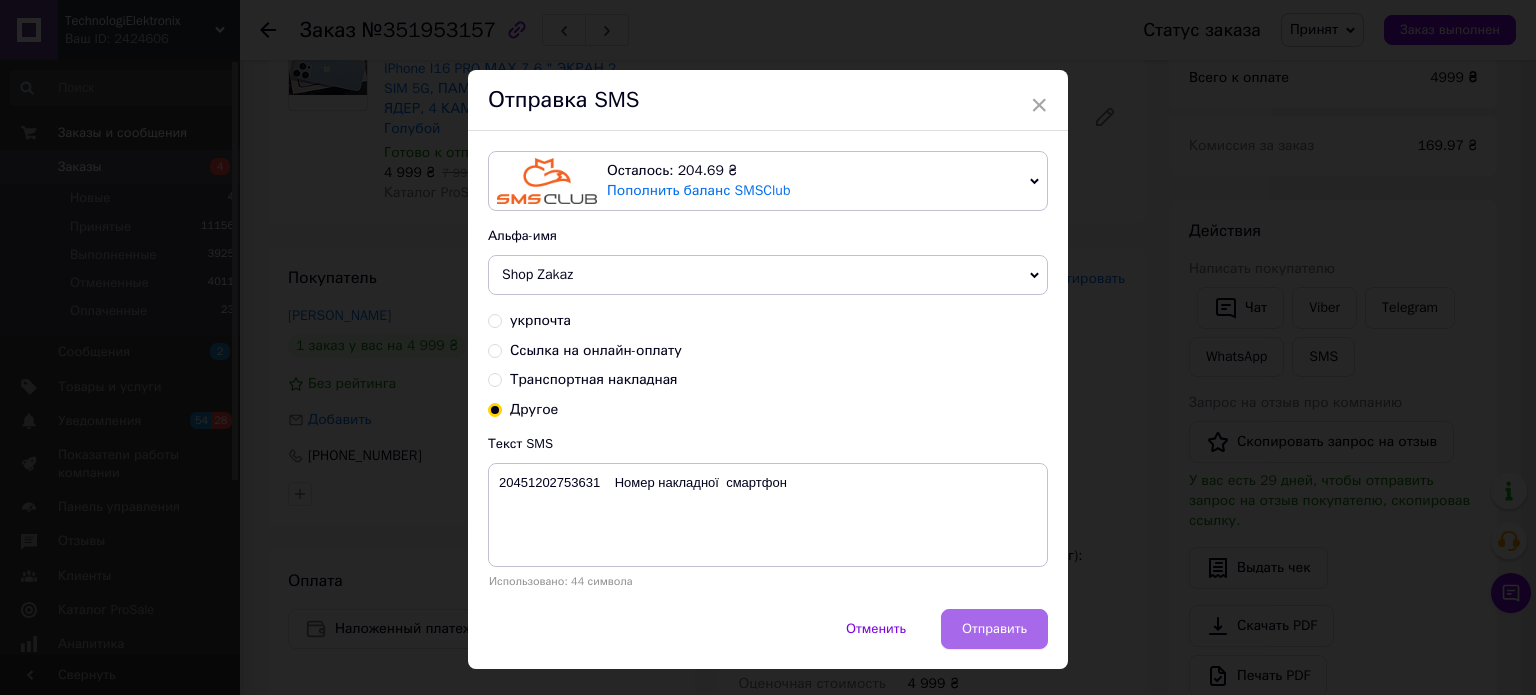 click on "Отправить" at bounding box center (994, 629) 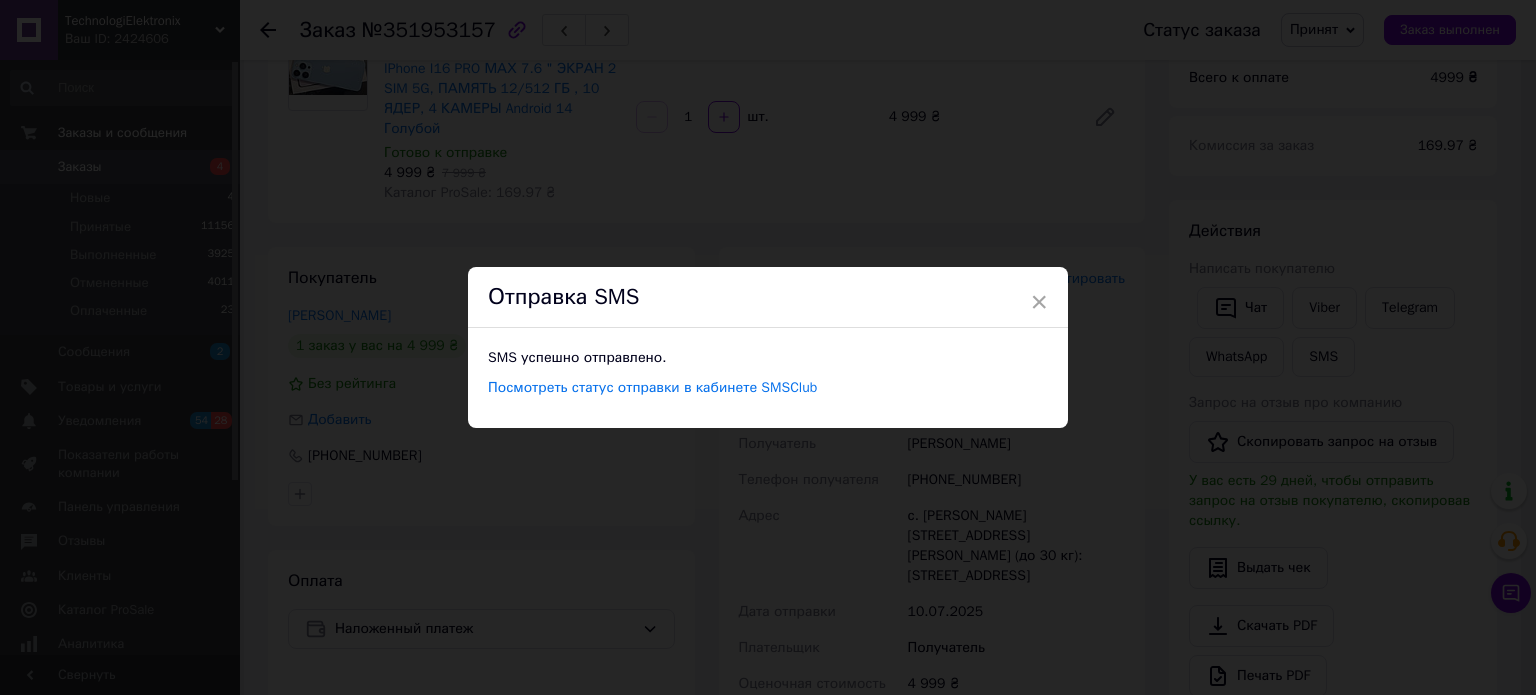 click on "× Отправка SMS SMS успешно отправлено. Посмотреть статус отправки в кабинете SMSClub" at bounding box center (768, 347) 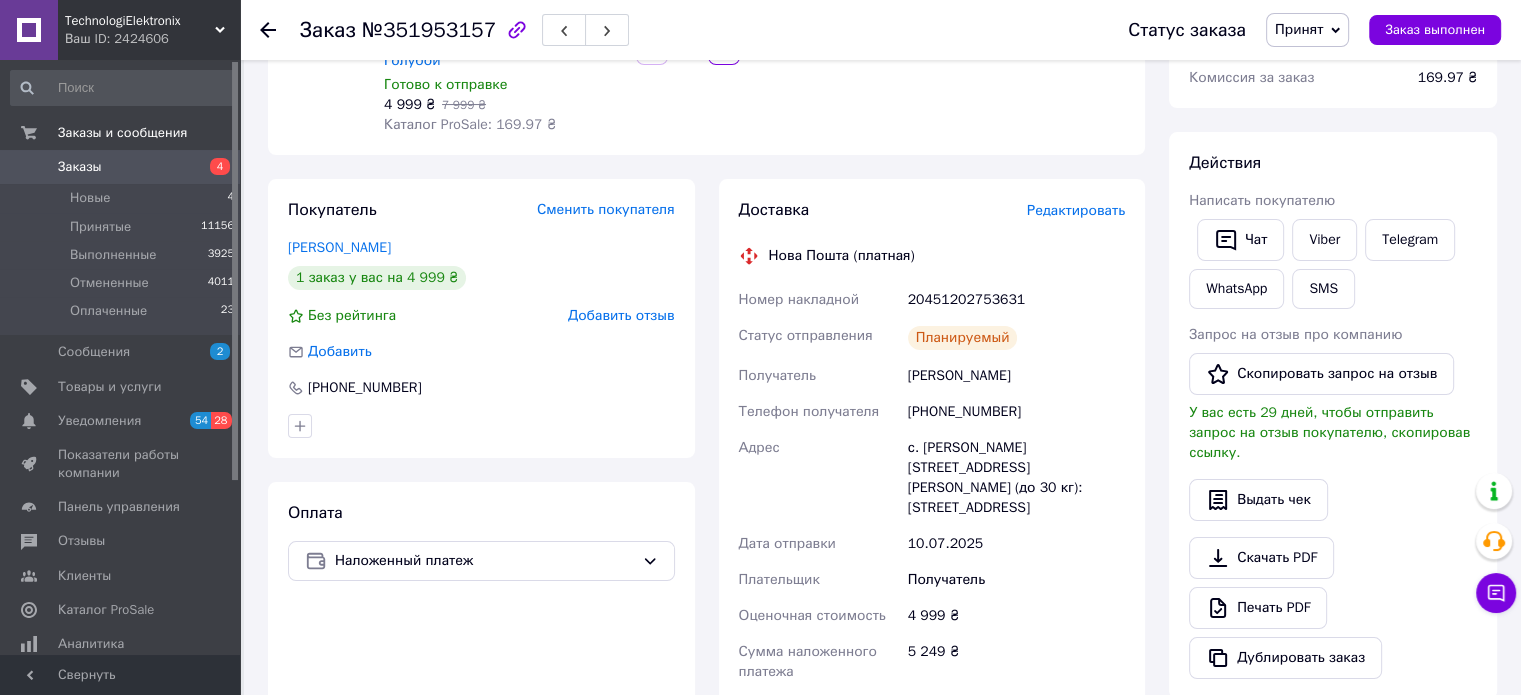 scroll, scrollTop: 300, scrollLeft: 0, axis: vertical 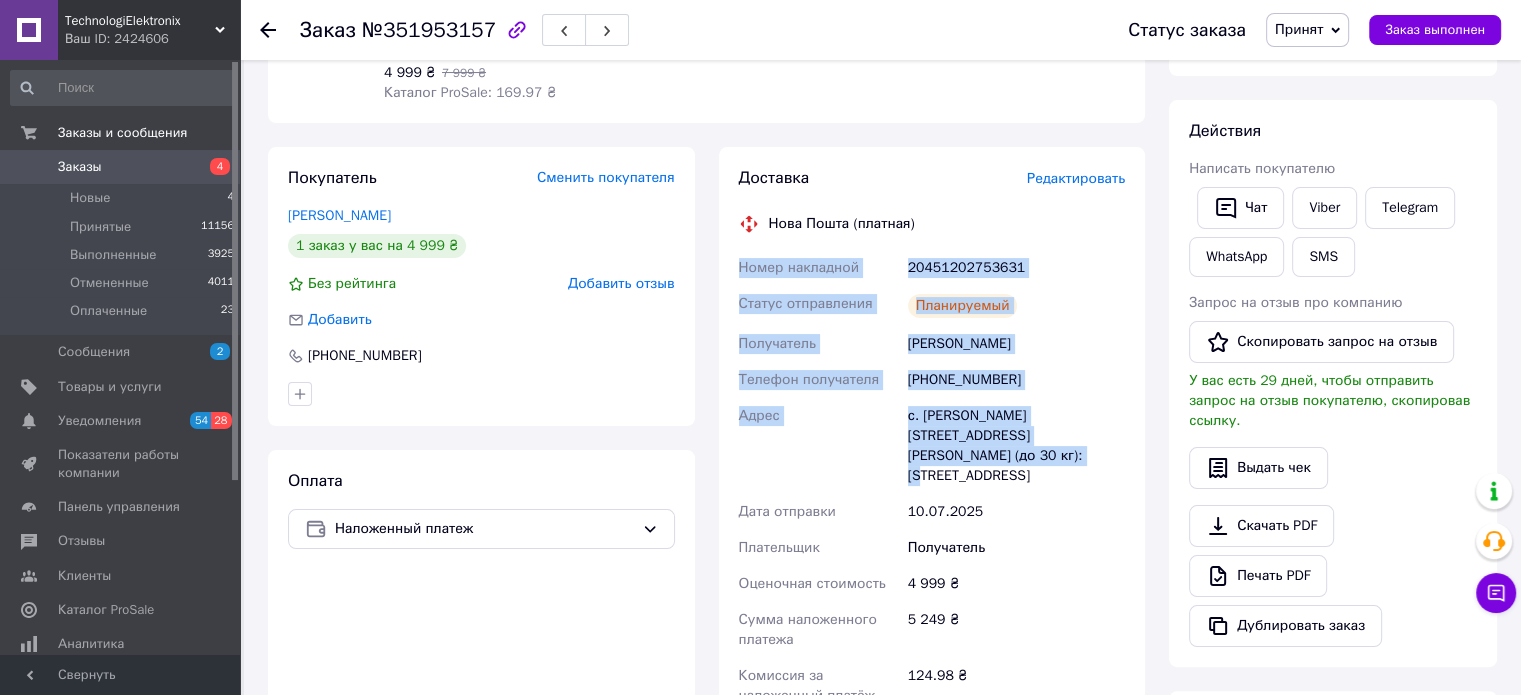 drag, startPoint x: 736, startPoint y: 264, endPoint x: 1124, endPoint y: 435, distance: 424.01062 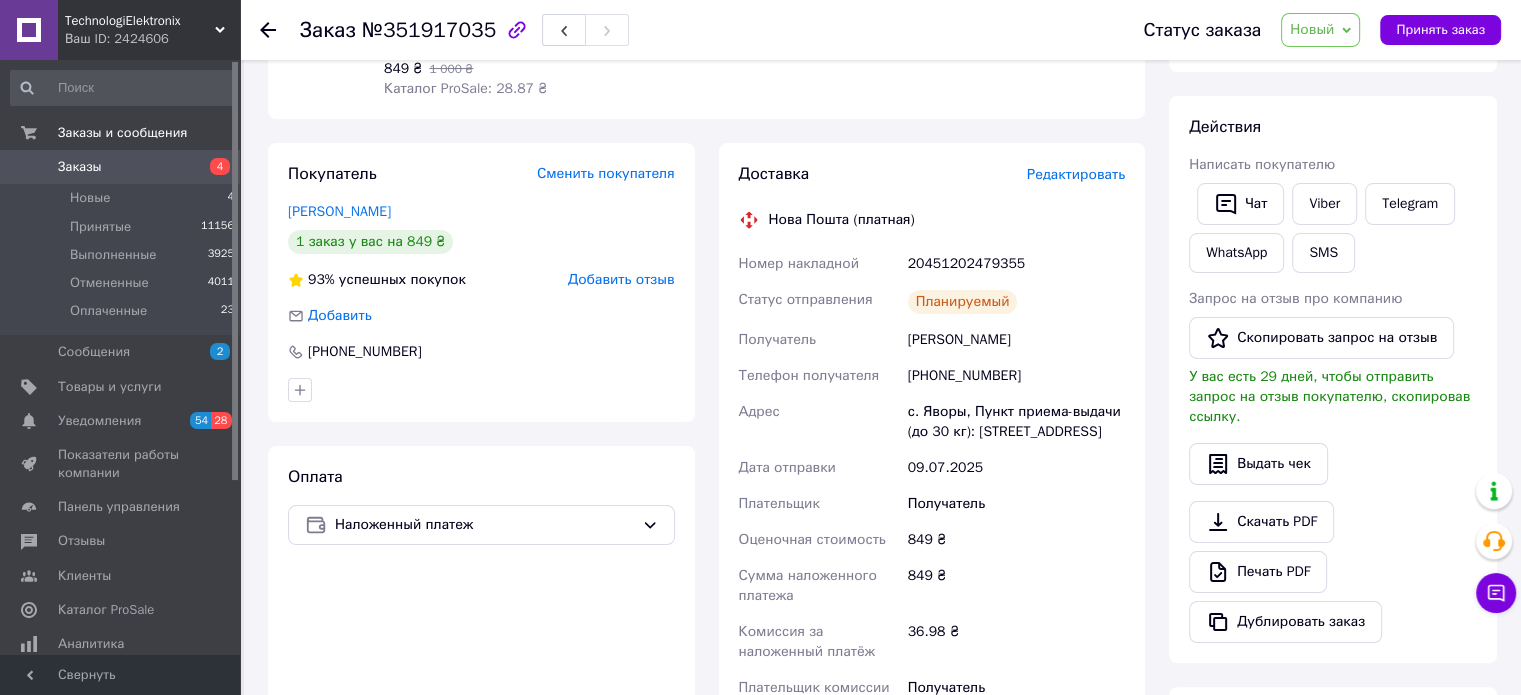 scroll, scrollTop: 280, scrollLeft: 0, axis: vertical 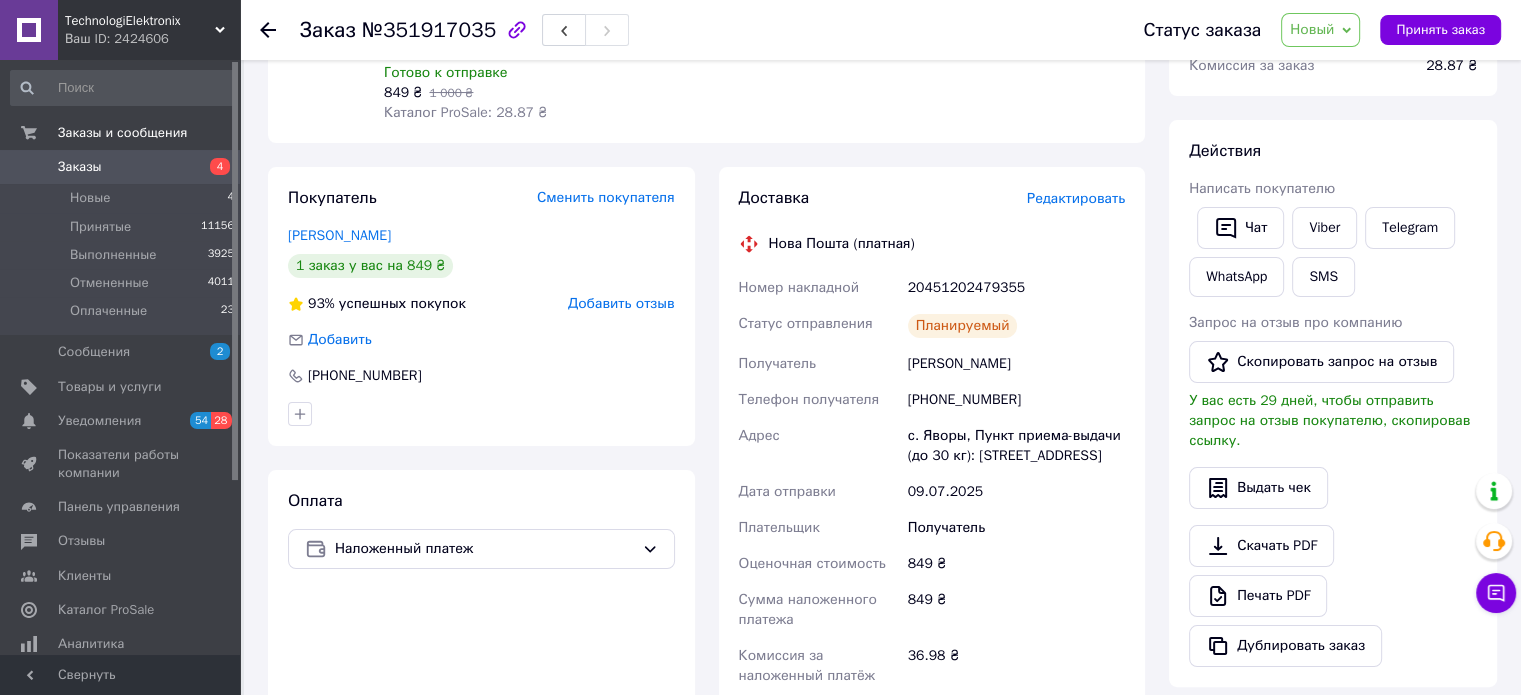 drag, startPoint x: 736, startPoint y: 284, endPoint x: 838, endPoint y: 524, distance: 260.77576 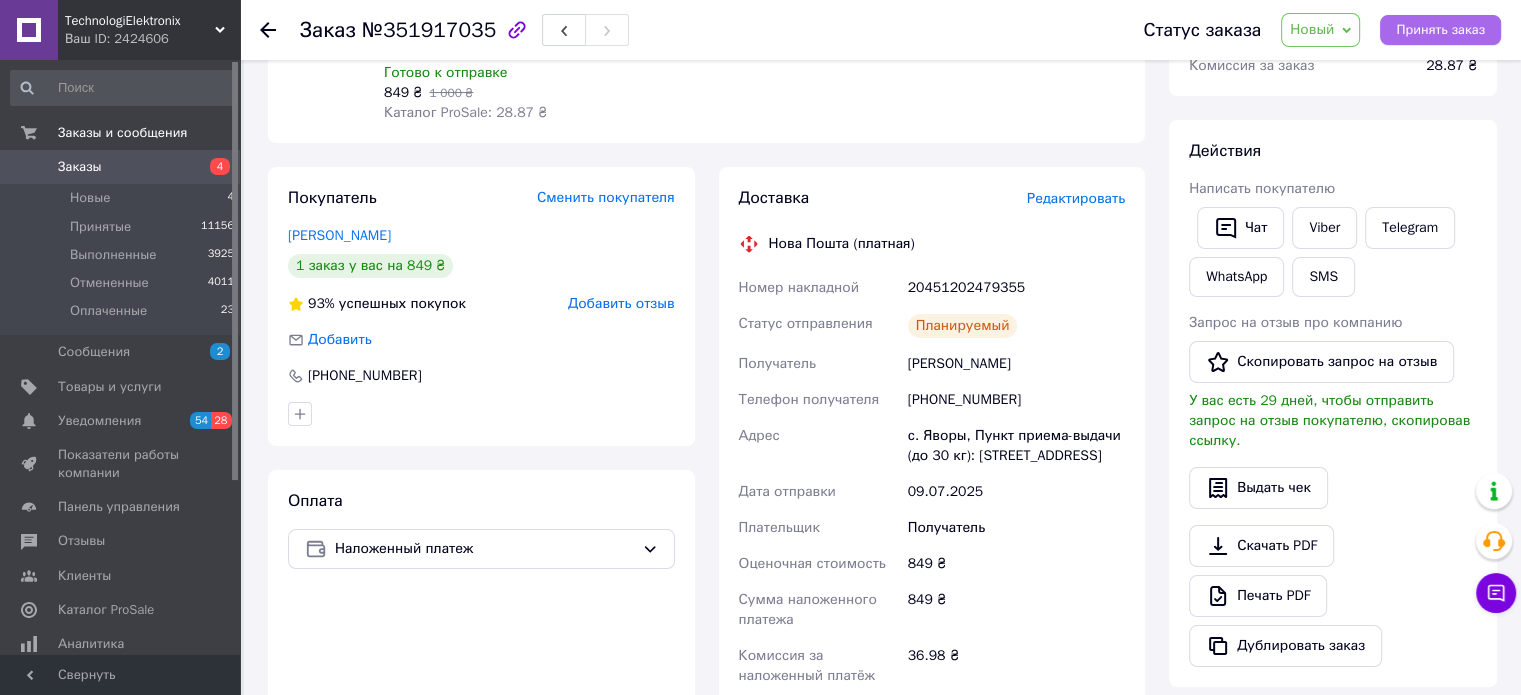 click on "Принять заказ" at bounding box center (1440, 30) 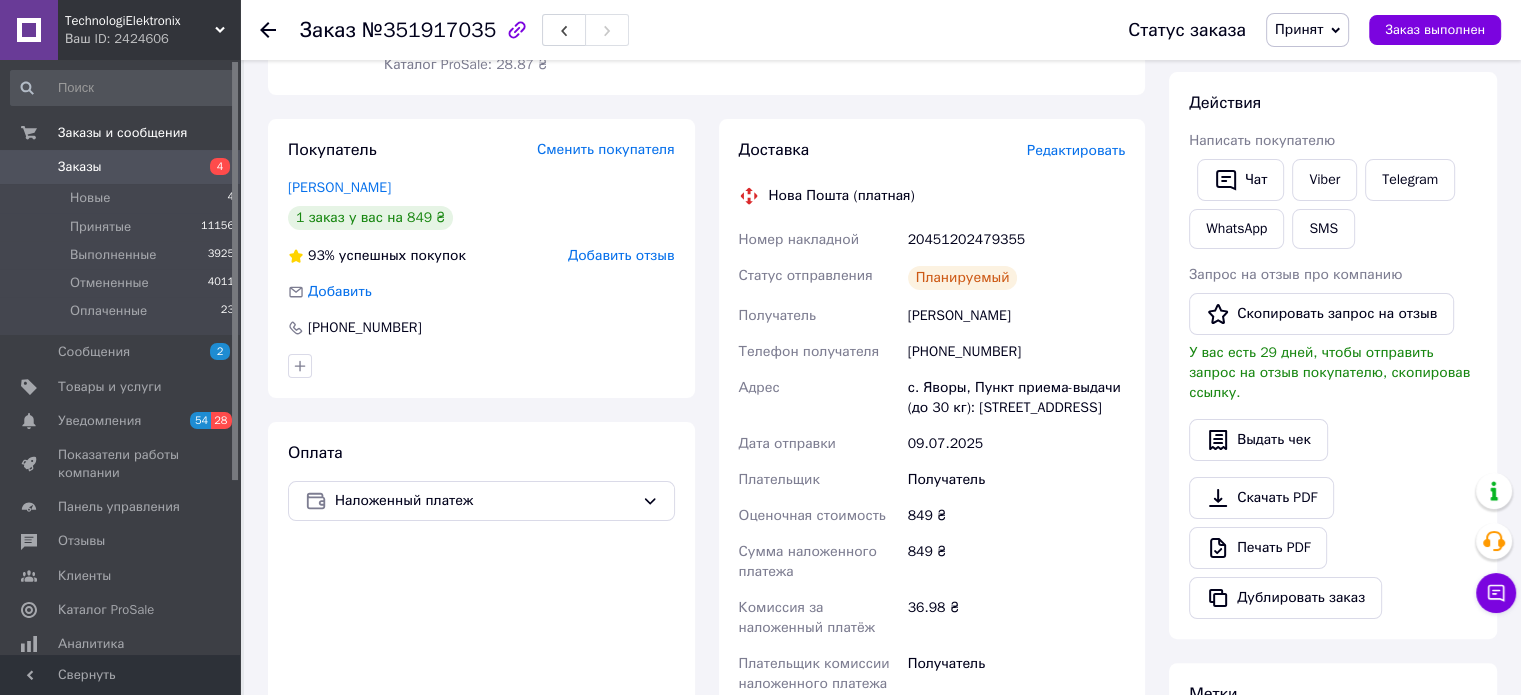 scroll, scrollTop: 0, scrollLeft: 0, axis: both 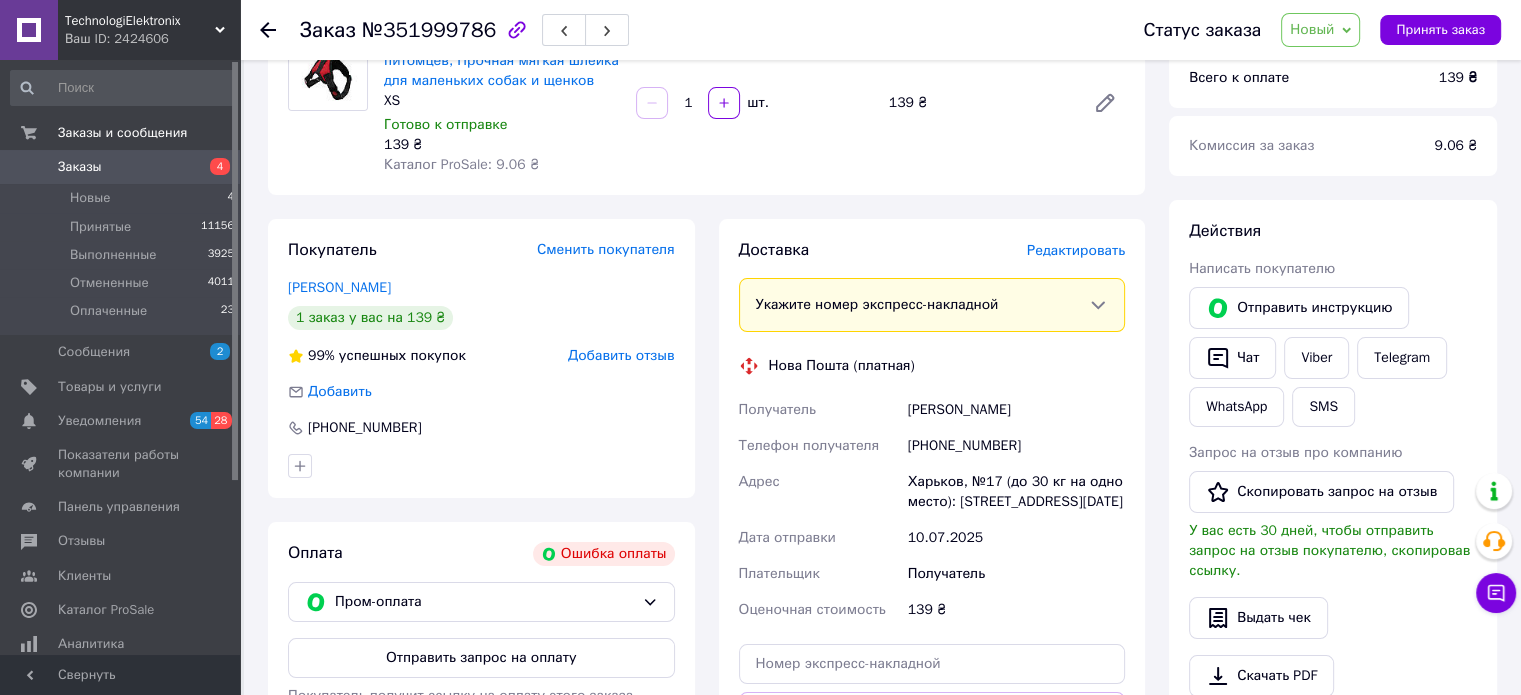 click on "Редактировать" at bounding box center (1076, 250) 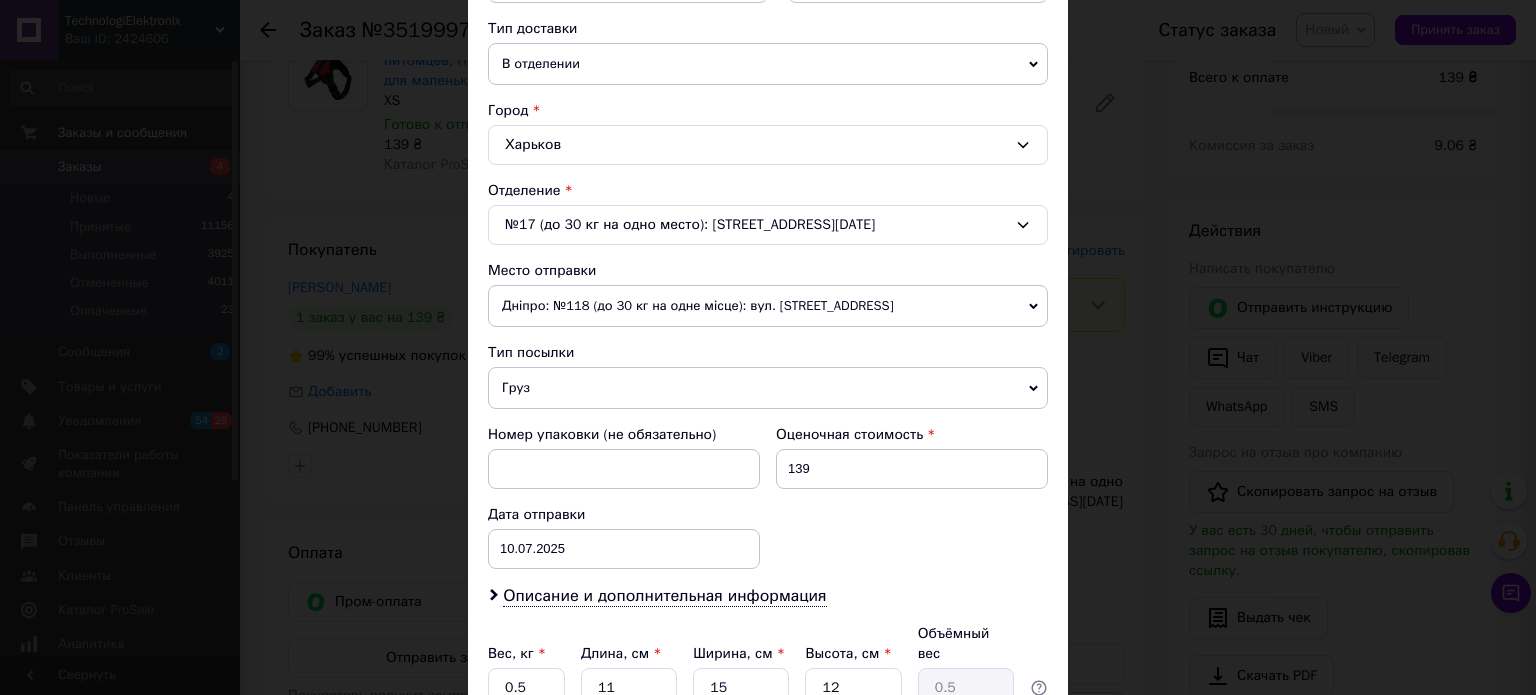 scroll, scrollTop: 500, scrollLeft: 0, axis: vertical 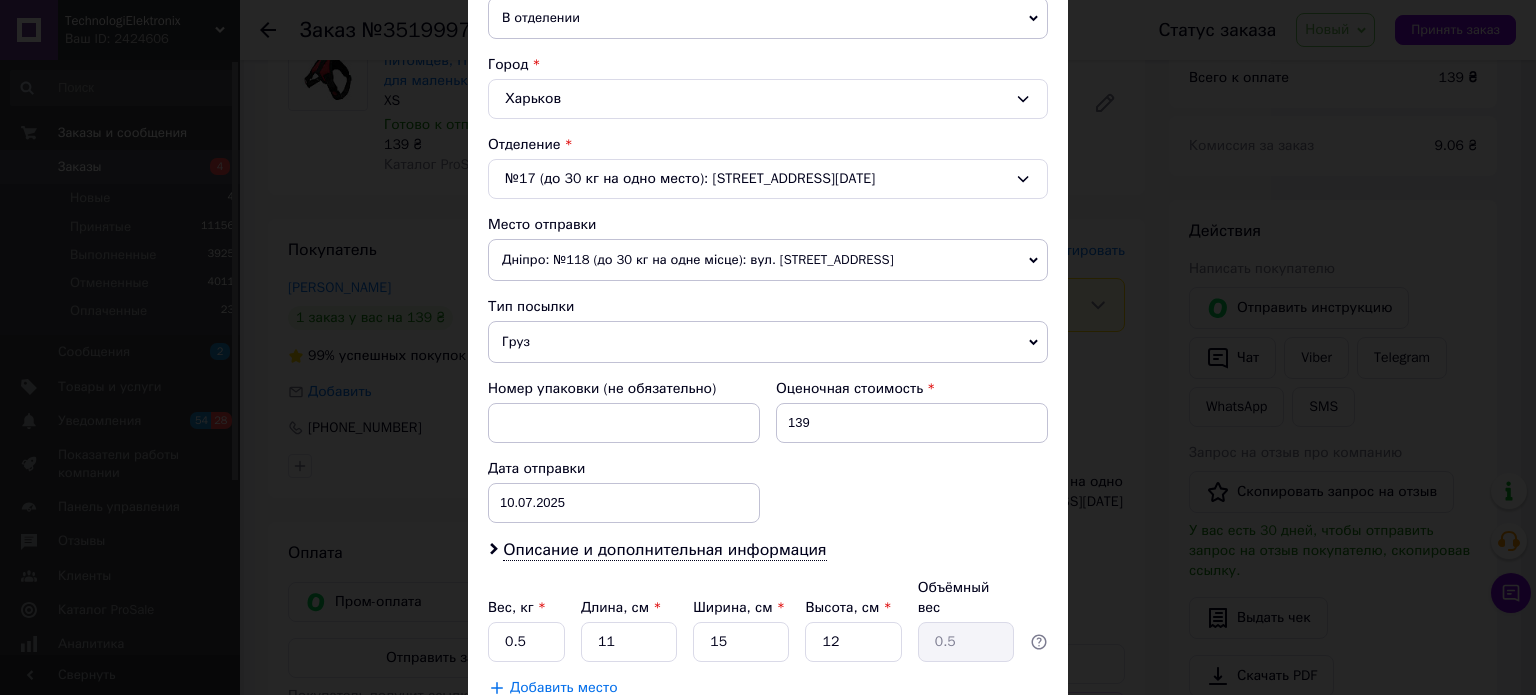 click on "Груз" at bounding box center (768, 342) 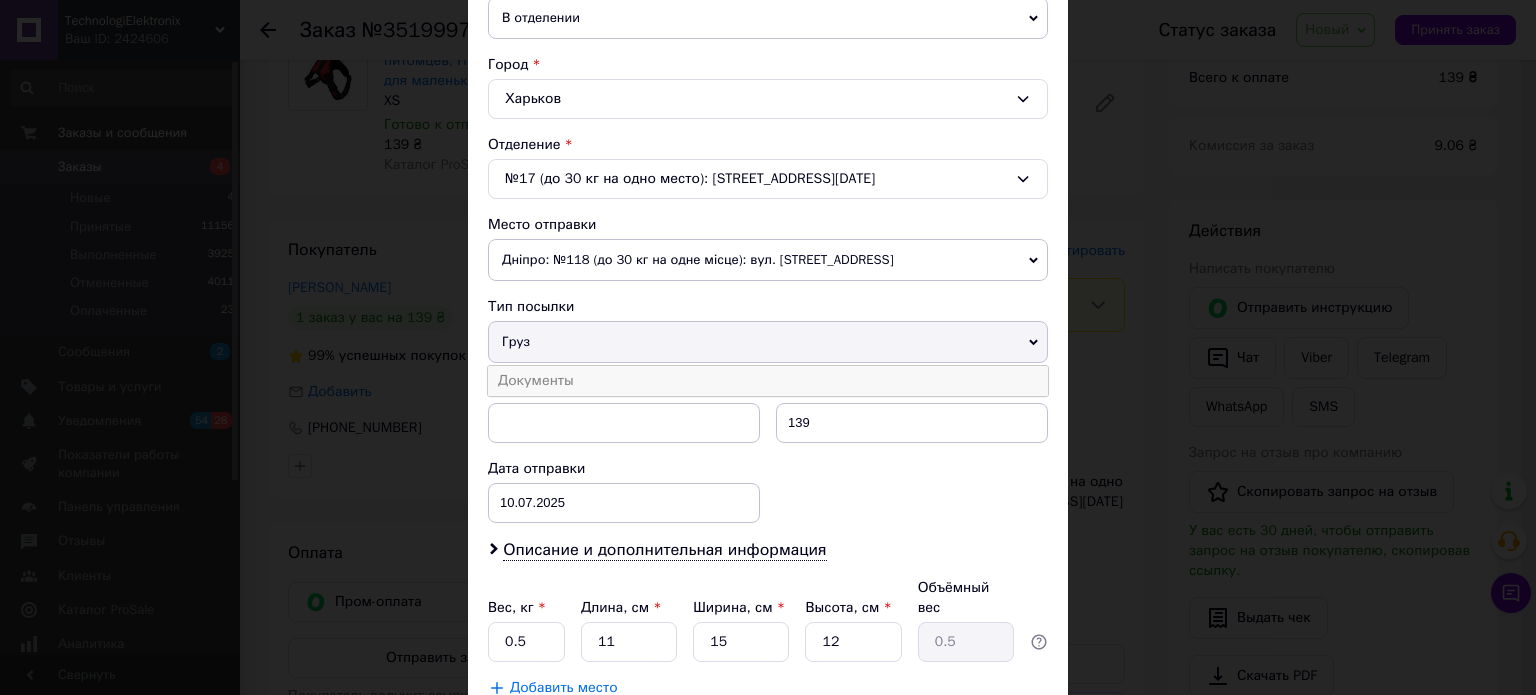 click on "Документы" at bounding box center (768, 381) 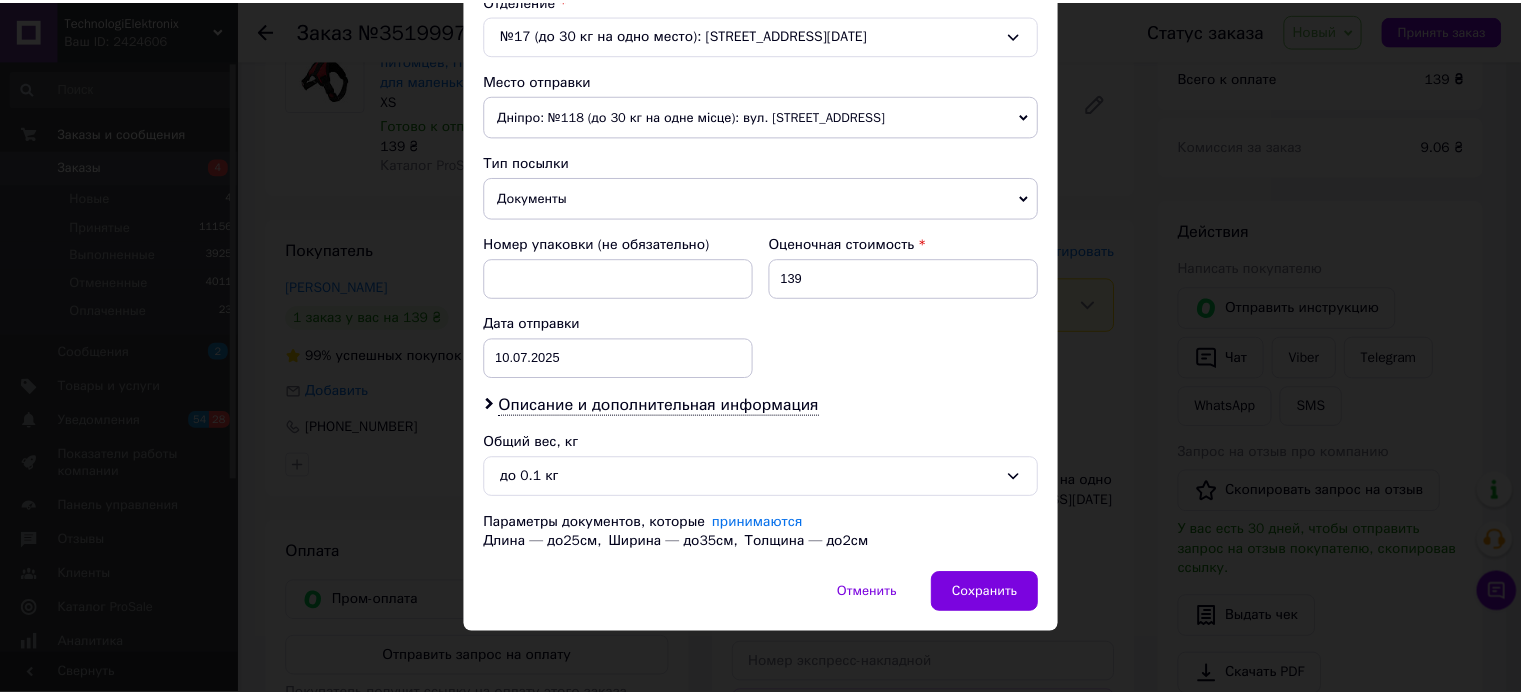 scroll, scrollTop: 647, scrollLeft: 0, axis: vertical 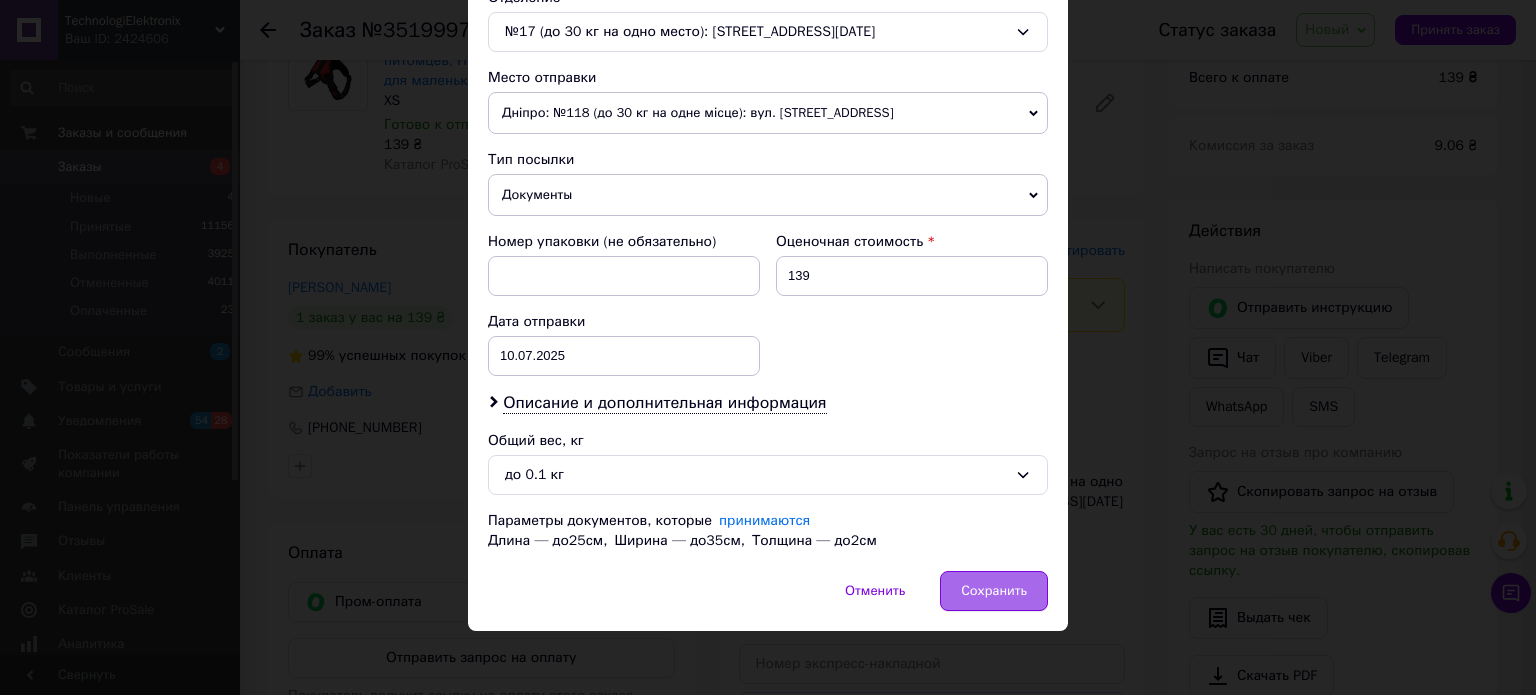 click on "Сохранить" at bounding box center [994, 591] 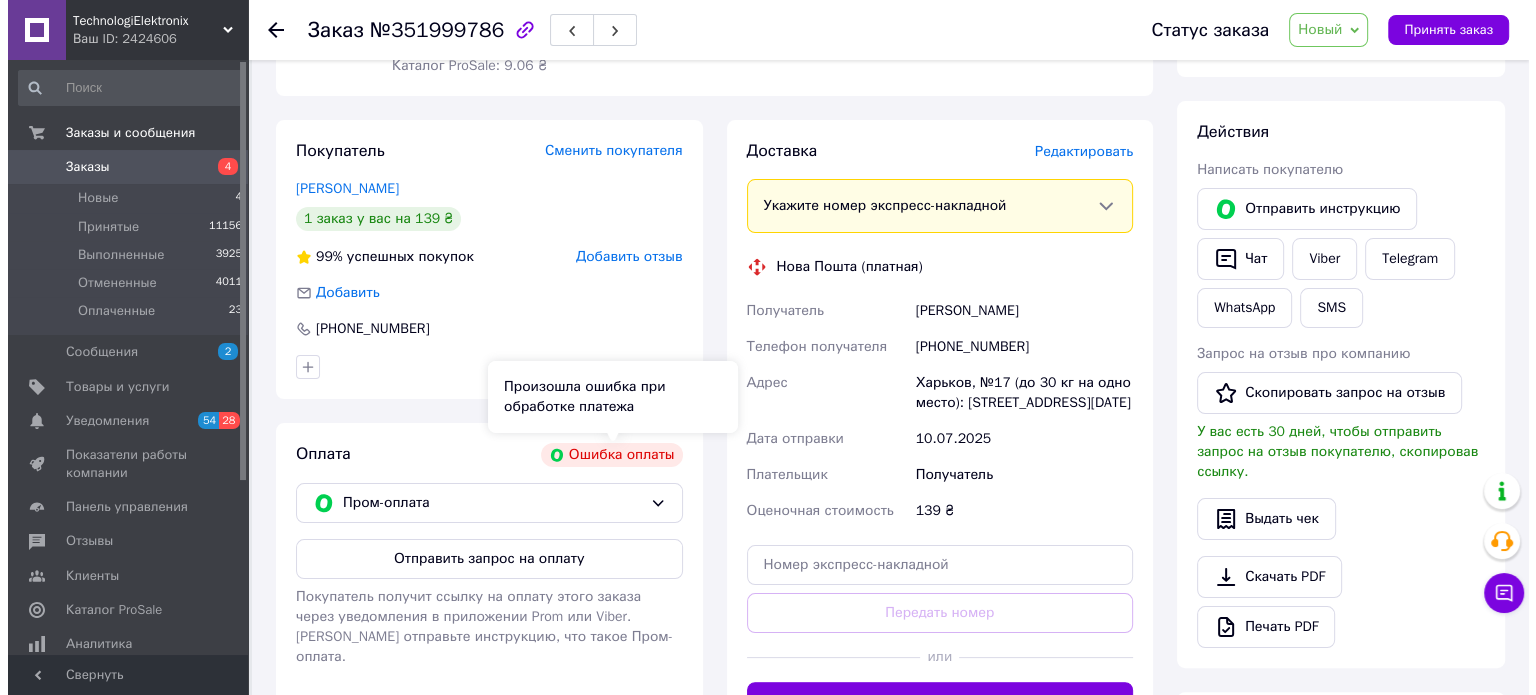 scroll, scrollTop: 300, scrollLeft: 0, axis: vertical 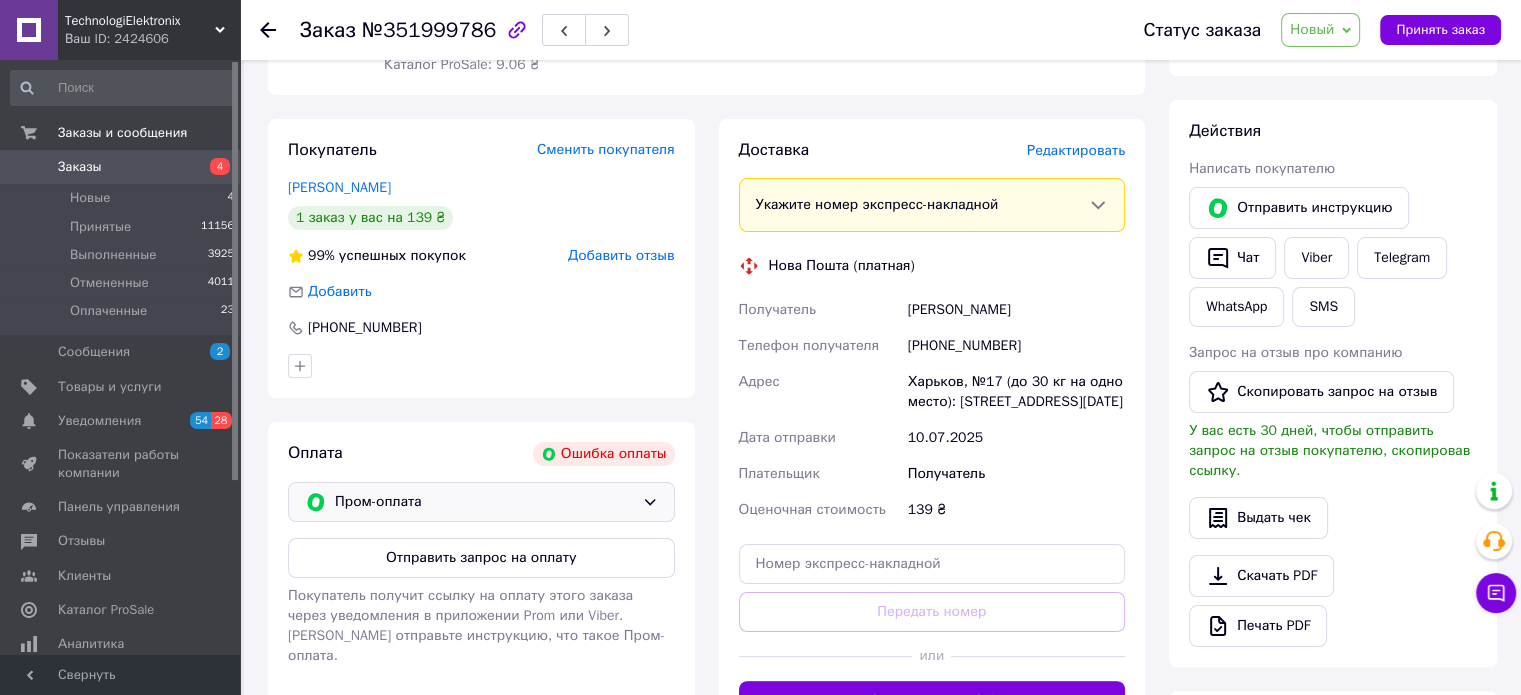 click on "Пром-оплата" at bounding box center [484, 502] 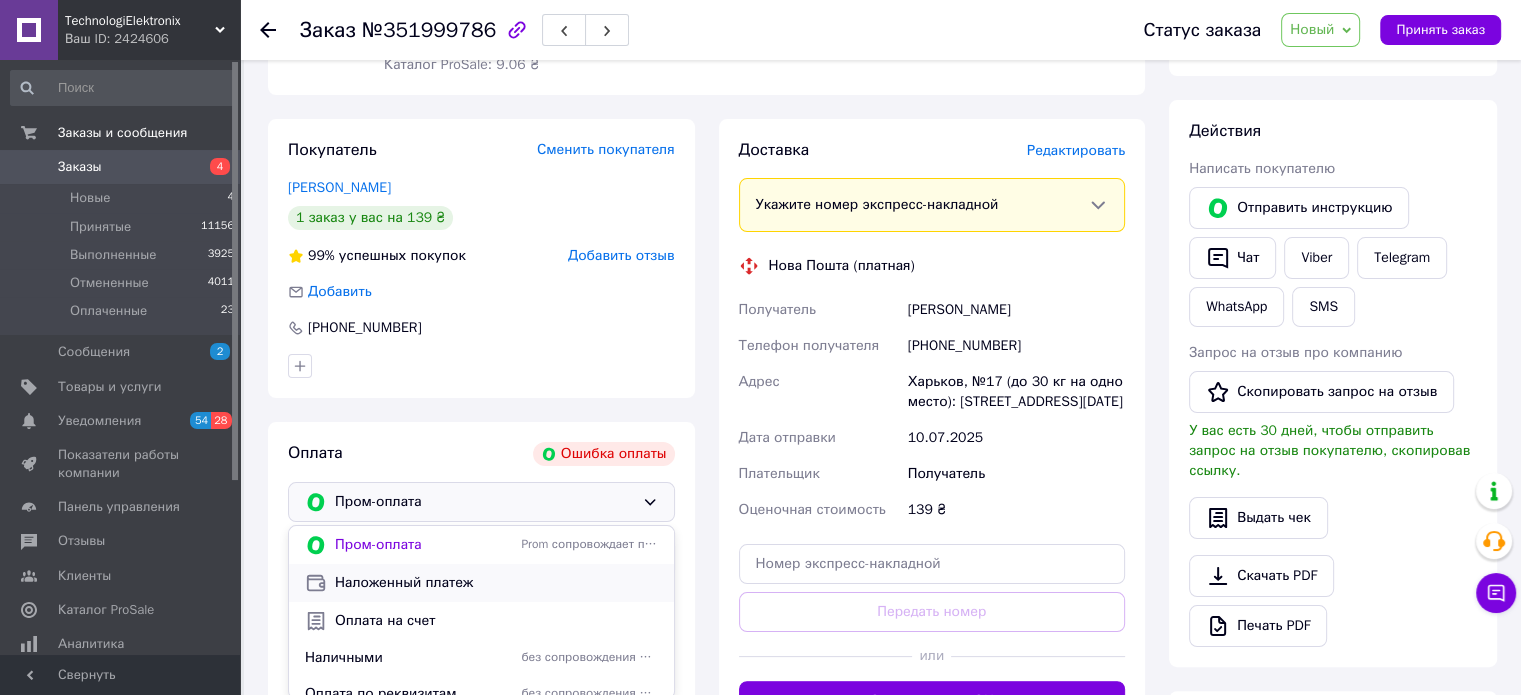click on "Наложенный платеж" at bounding box center (496, 583) 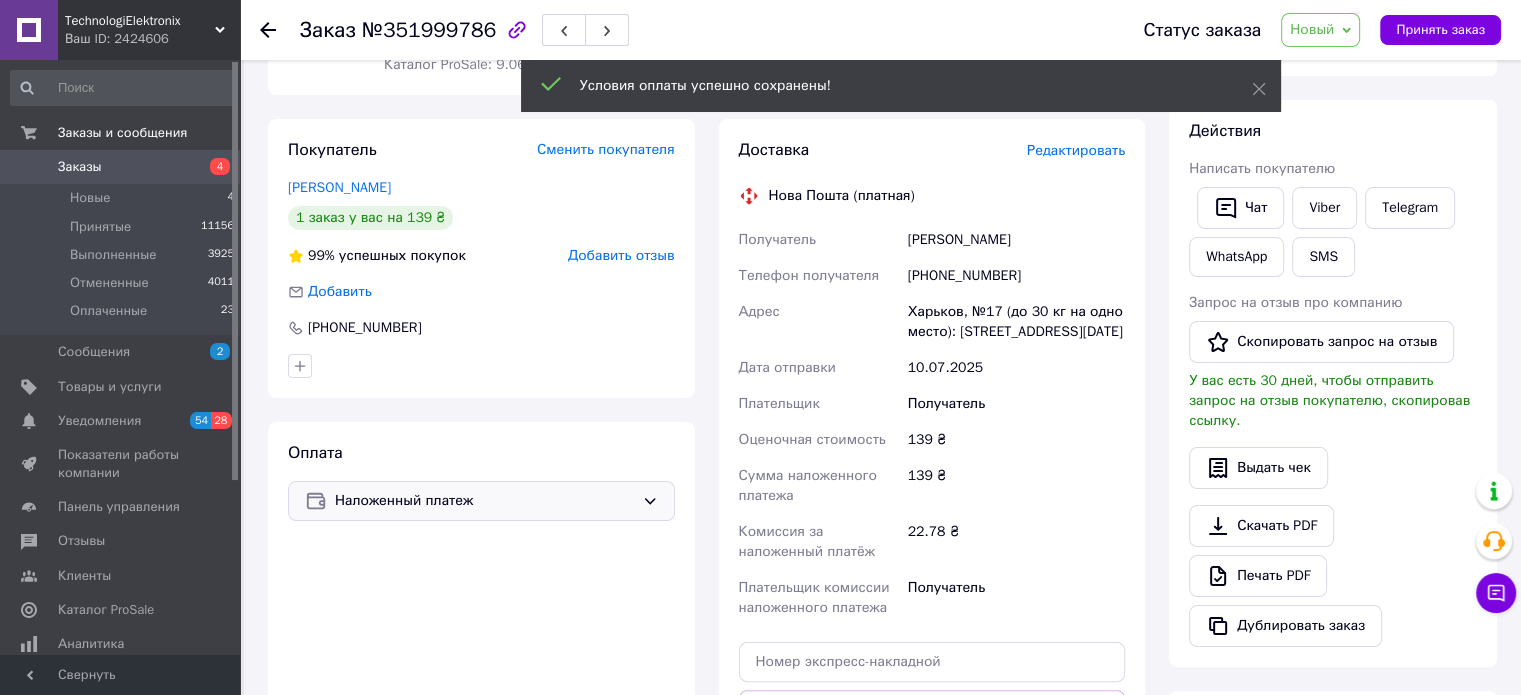 click on "Редактировать" at bounding box center (1076, 150) 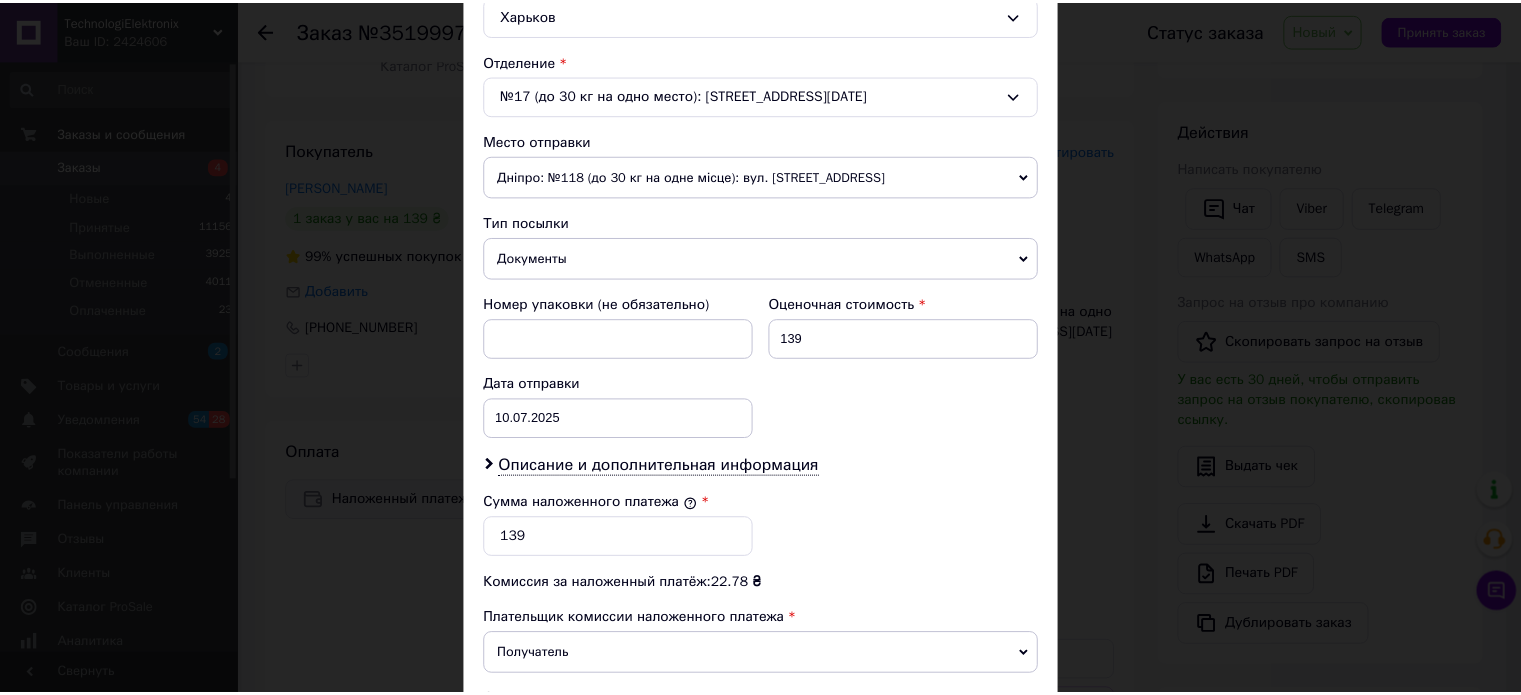 scroll, scrollTop: 844, scrollLeft: 0, axis: vertical 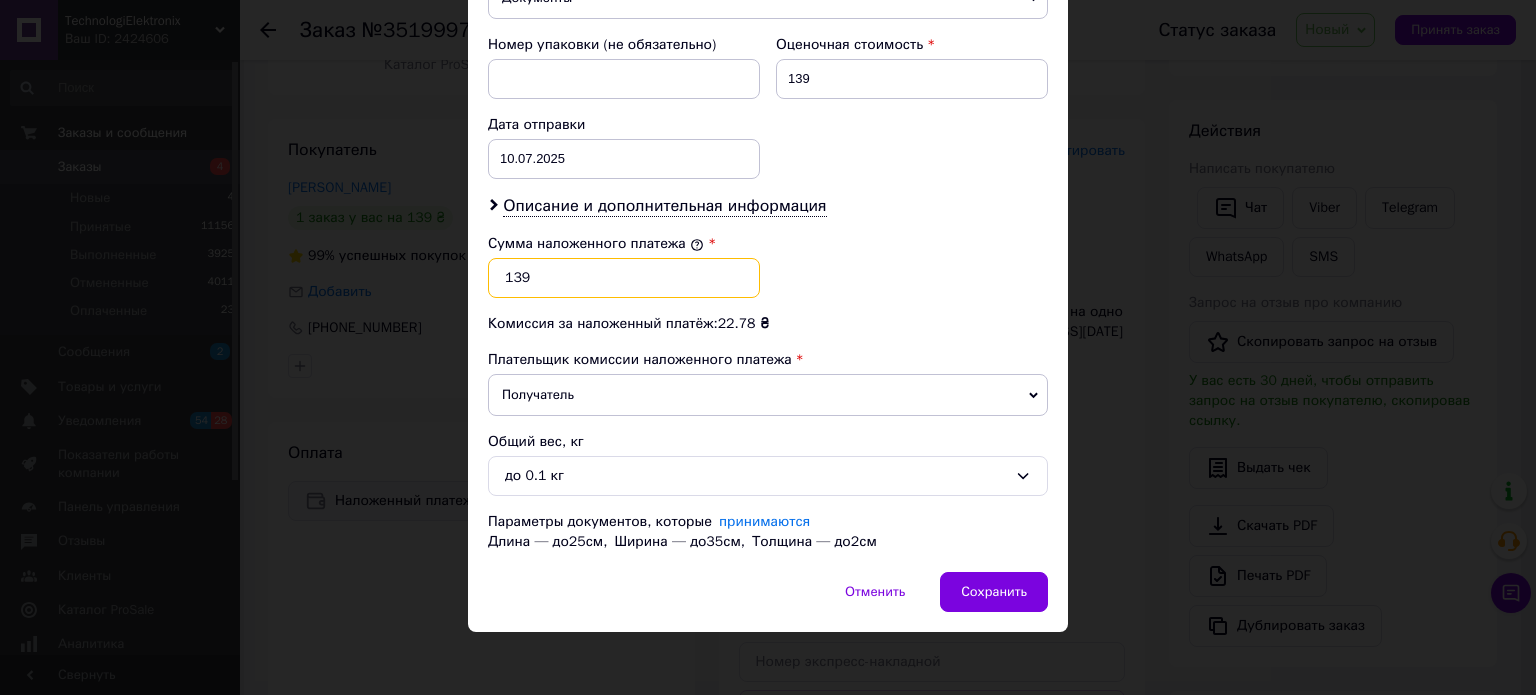 click on "139" at bounding box center (624, 278) 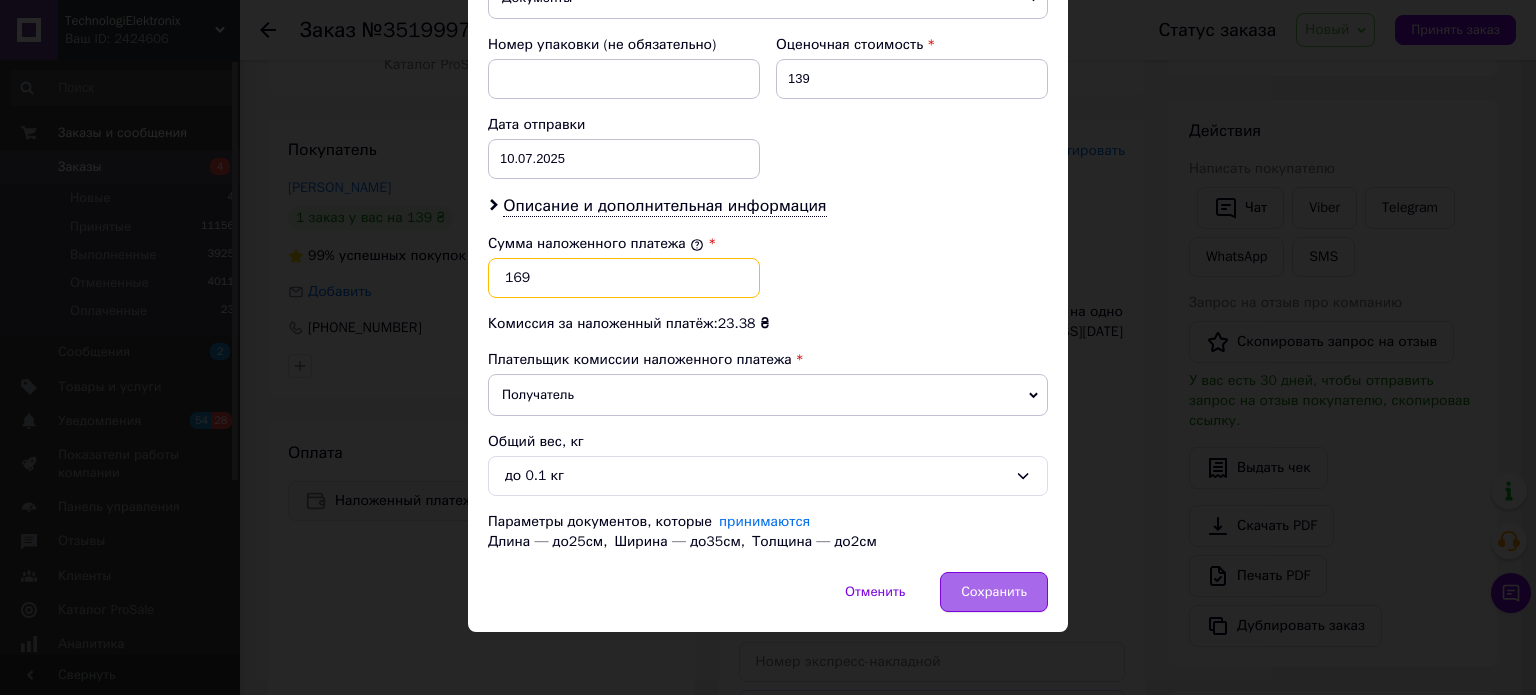 type on "169" 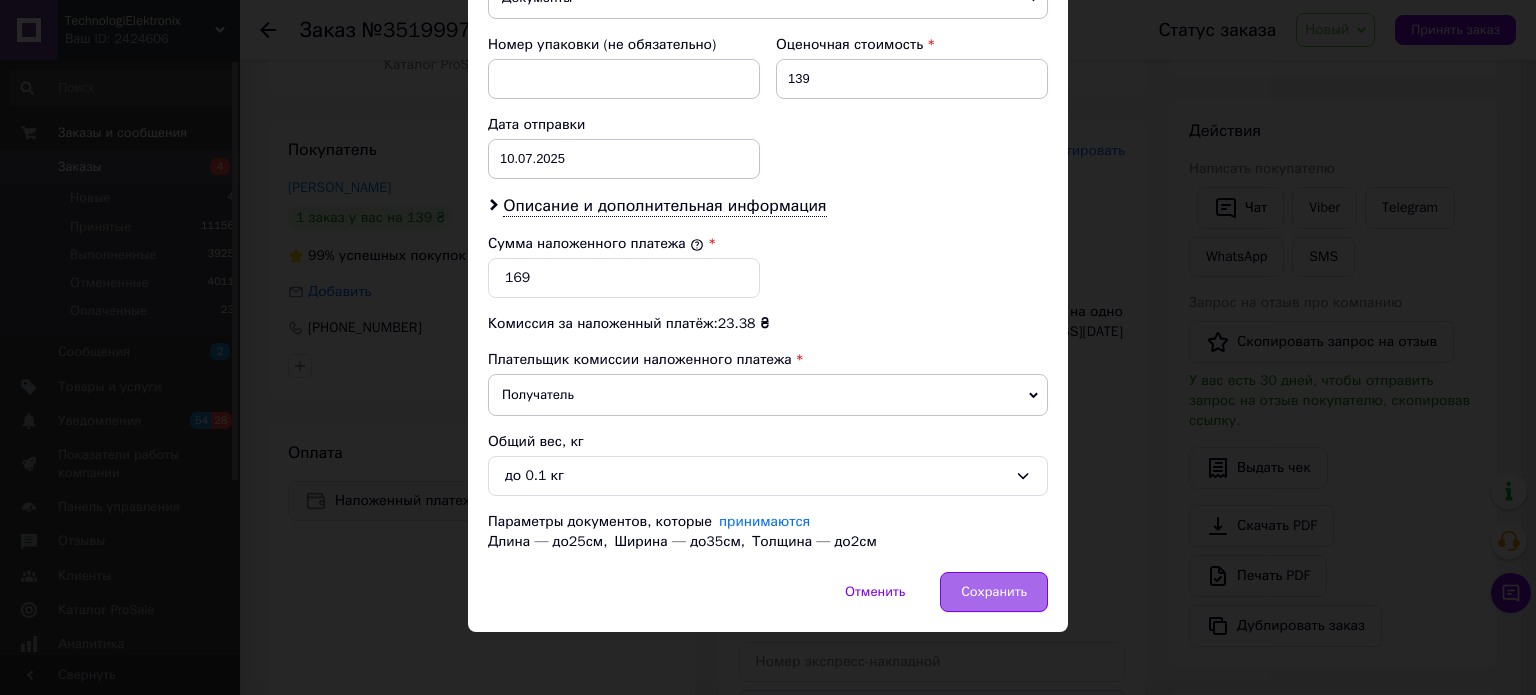click on "Сохранить" at bounding box center (994, 592) 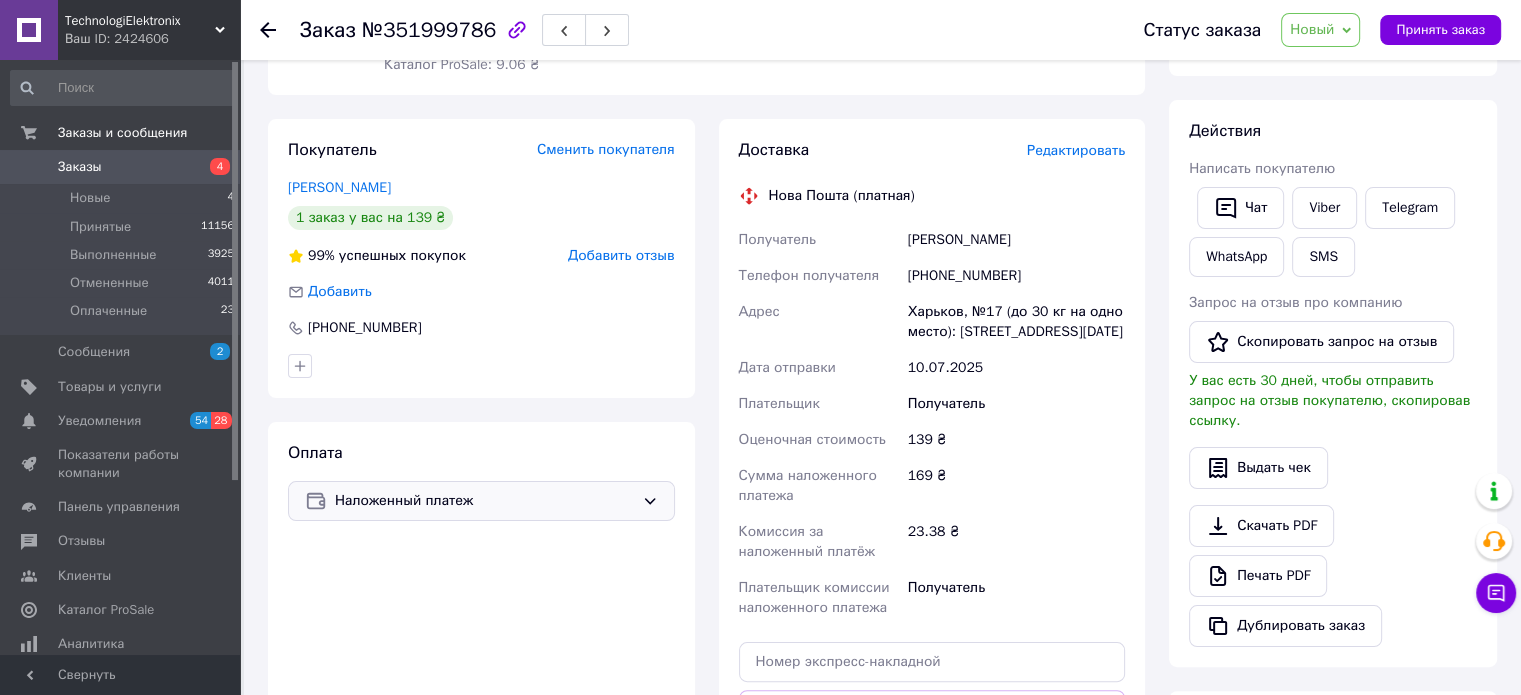 drag, startPoint x: 1452, startPoint y: 275, endPoint x: 1439, endPoint y: 275, distance: 13 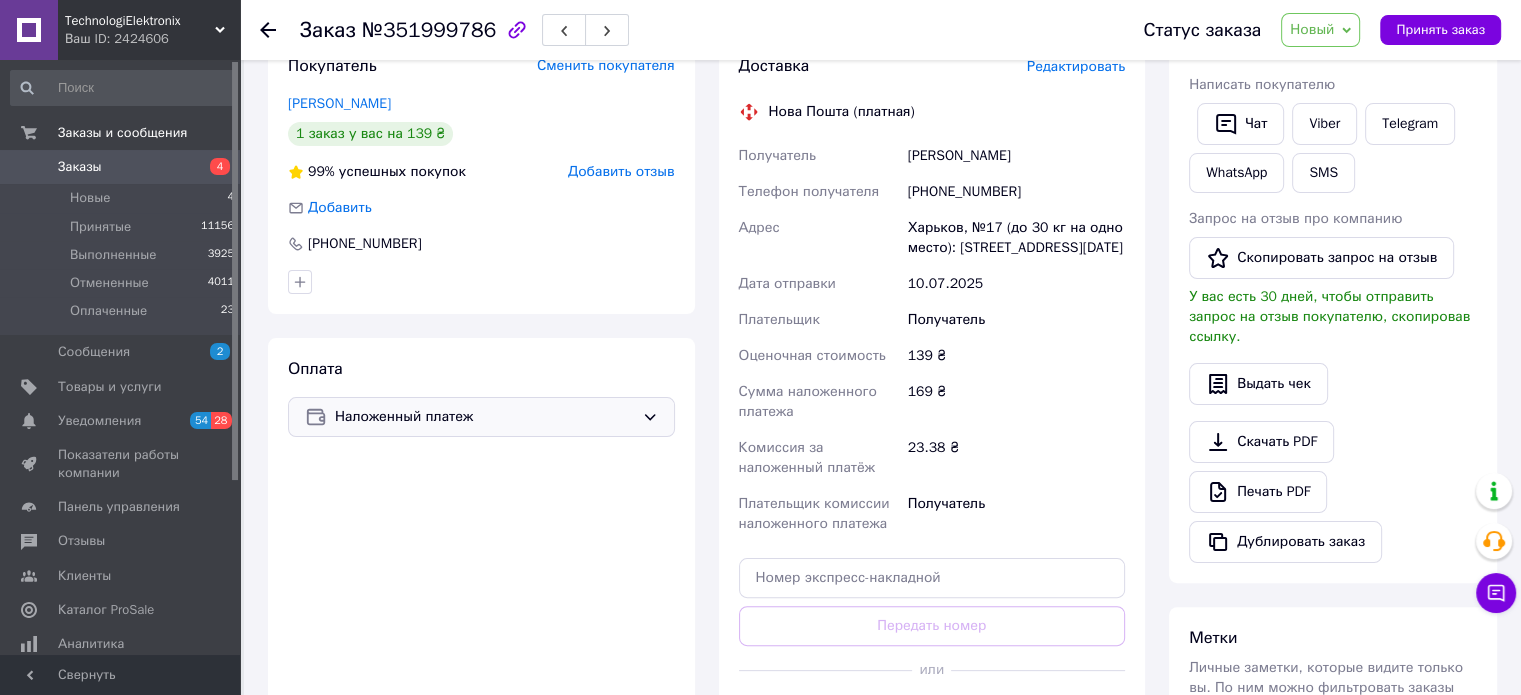scroll, scrollTop: 600, scrollLeft: 0, axis: vertical 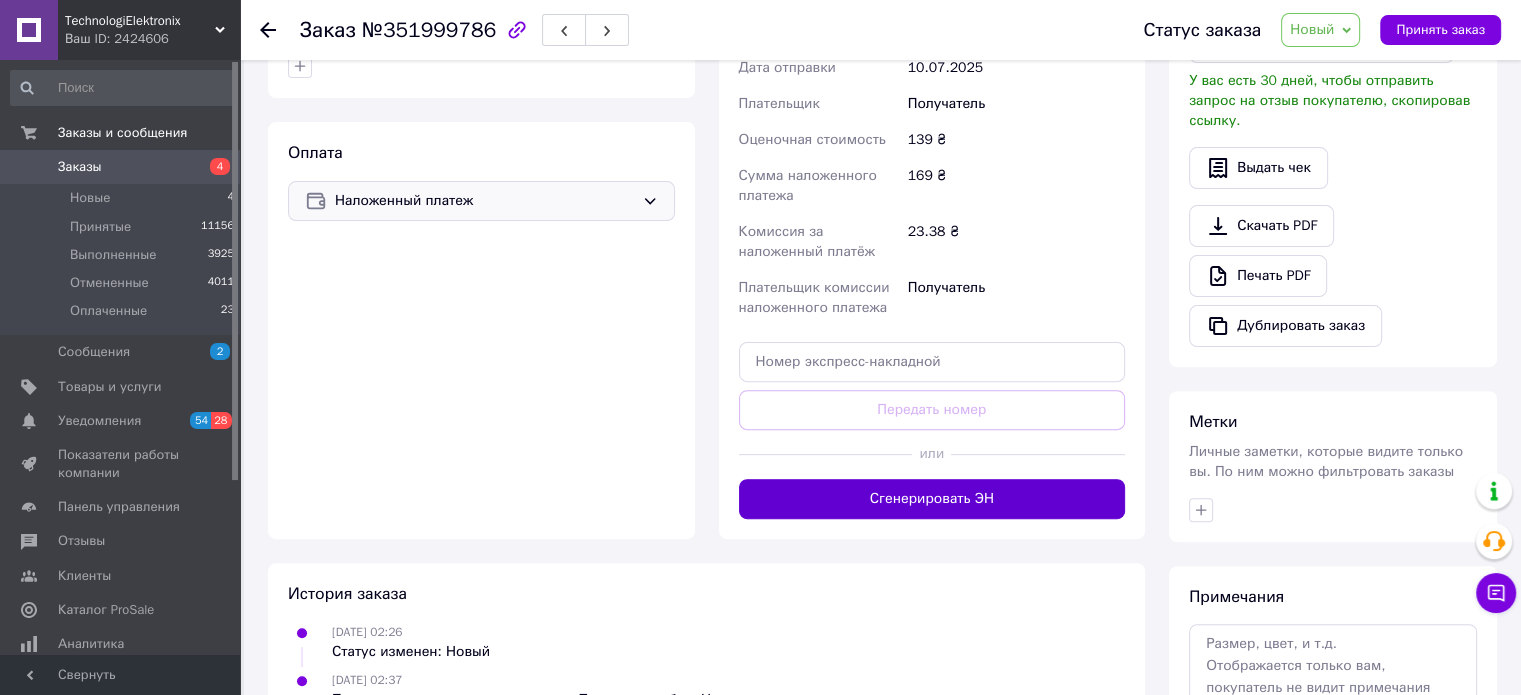 click on "Сгенерировать ЭН" at bounding box center [932, 499] 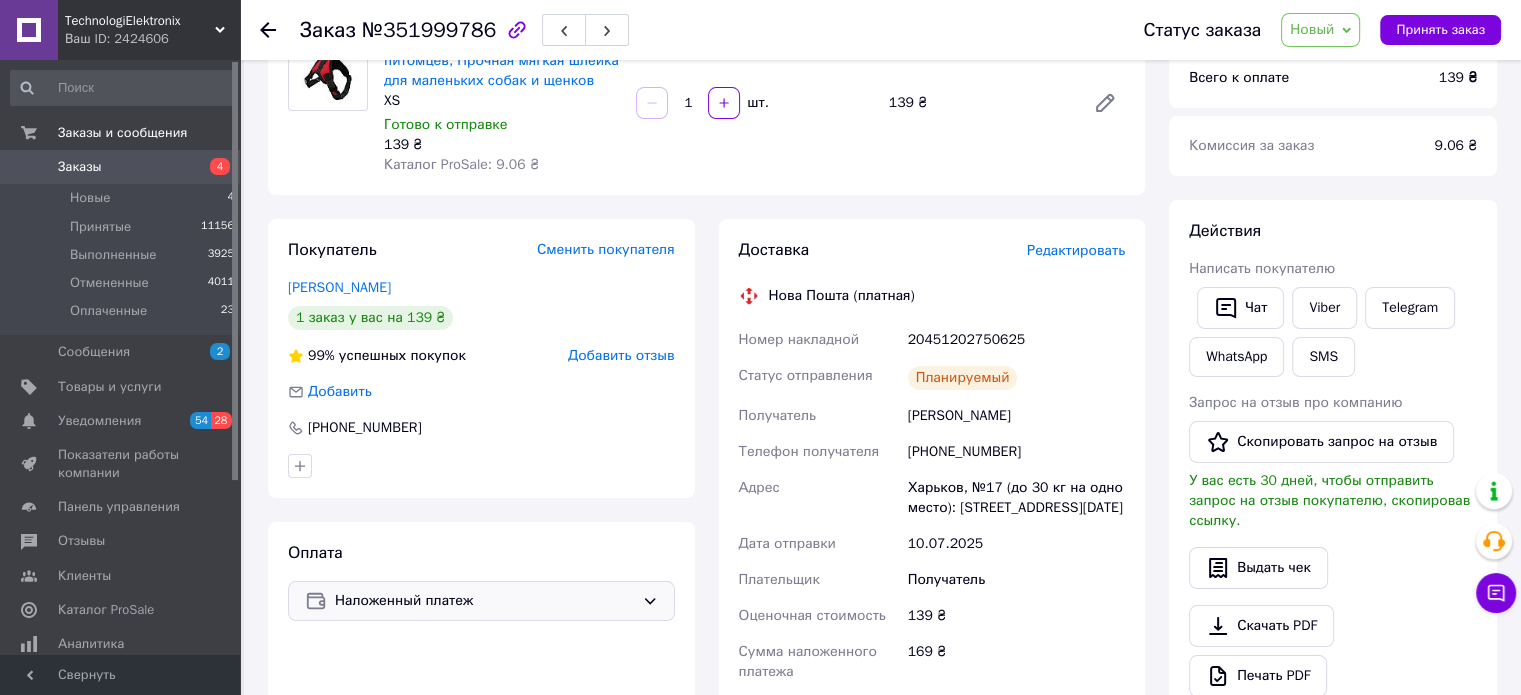 scroll, scrollTop: 200, scrollLeft: 0, axis: vertical 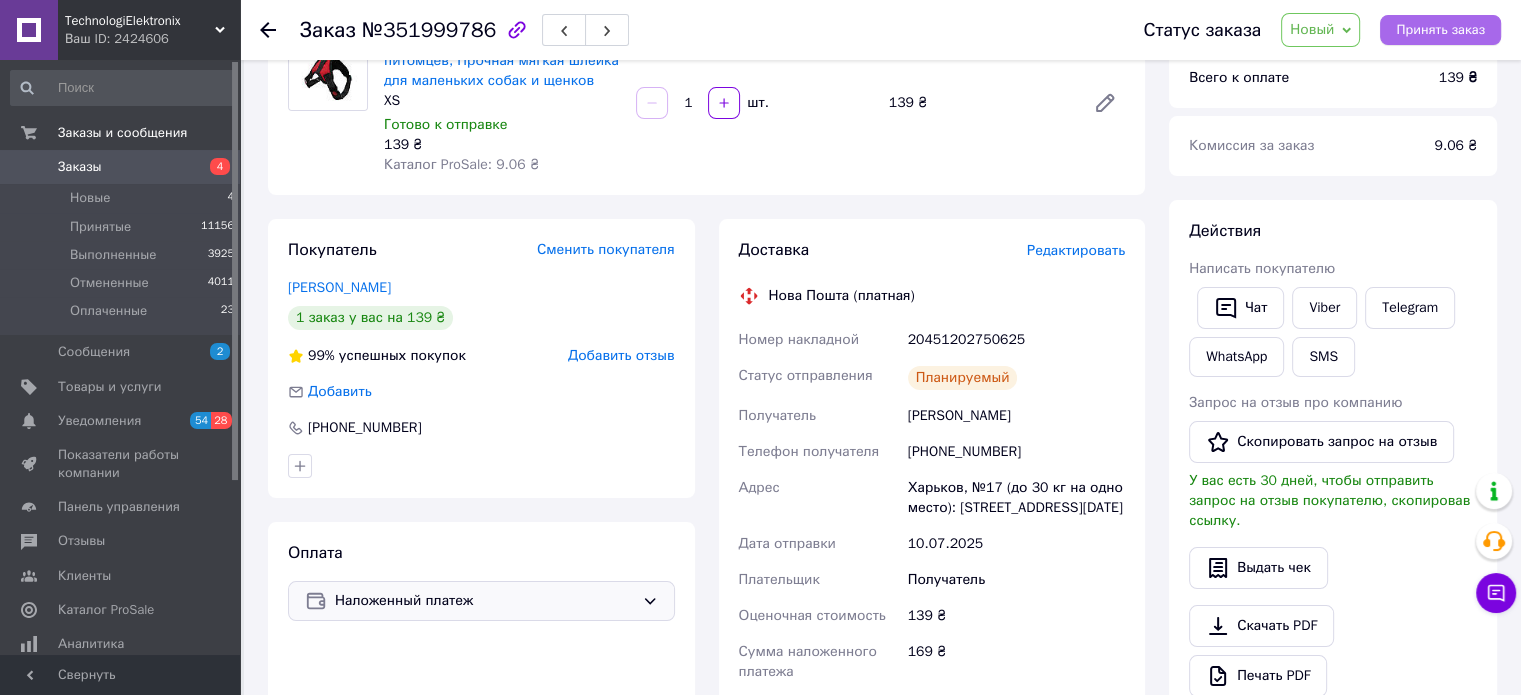 click on "Принять заказ" at bounding box center (1440, 30) 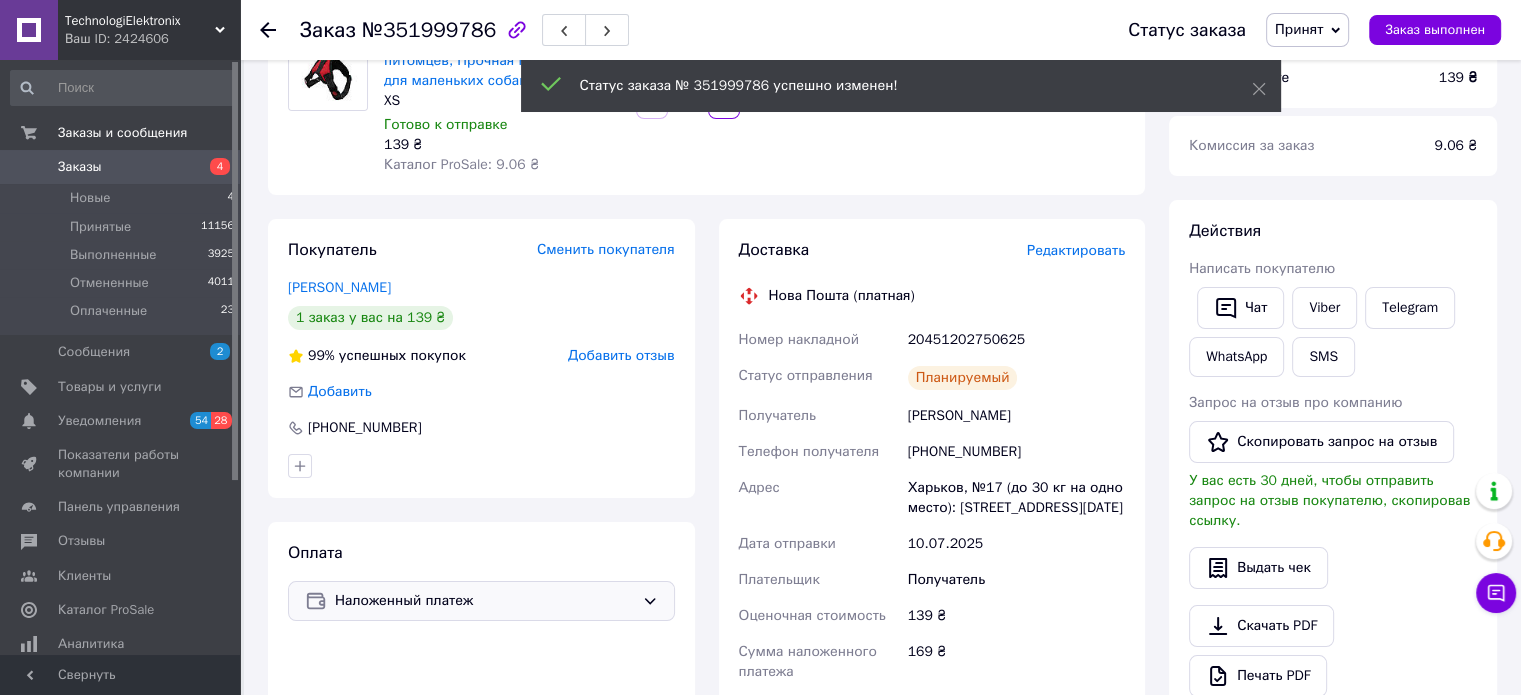 click on "20451202750625" at bounding box center [1016, 340] 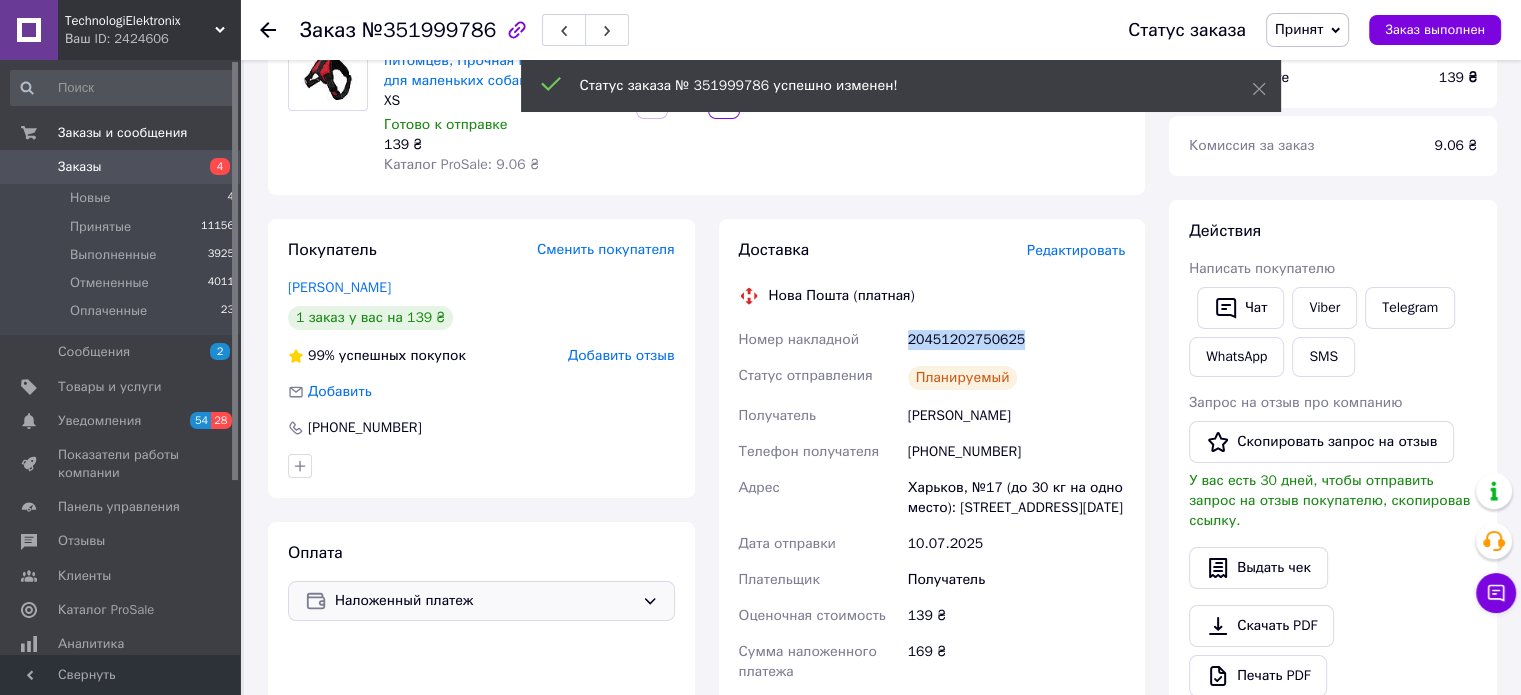 click on "20451202750625" at bounding box center [1016, 340] 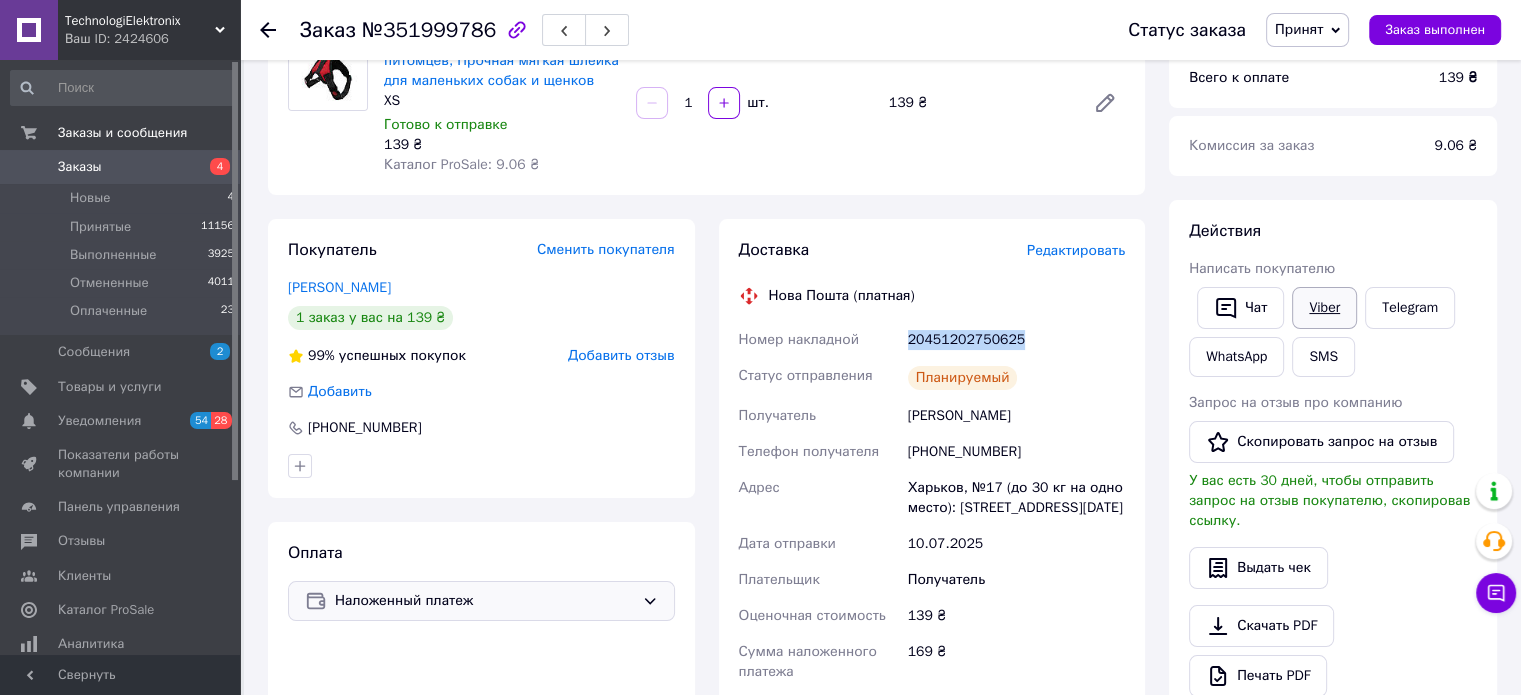 click on "Viber" at bounding box center (1324, 308) 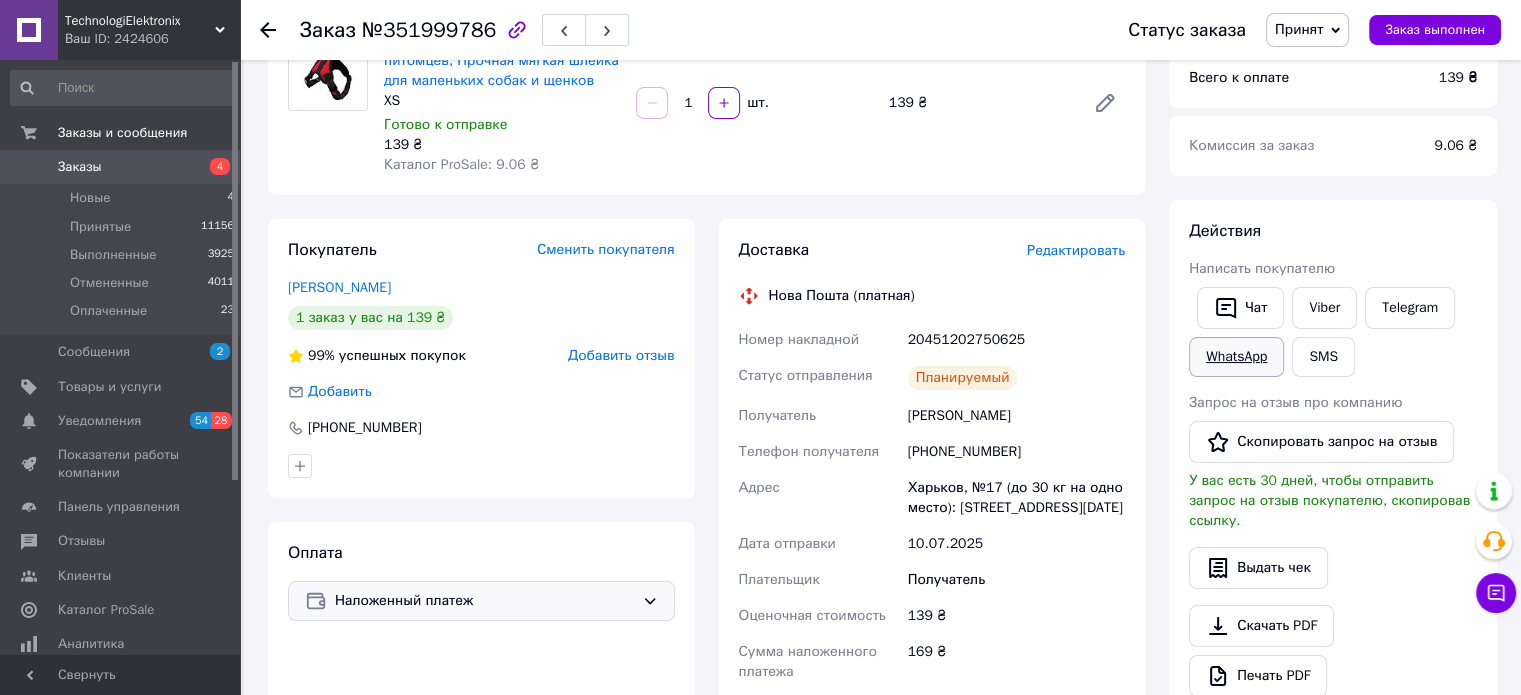 drag, startPoint x: 1449, startPoint y: 378, endPoint x: 1270, endPoint y: 342, distance: 182.58423 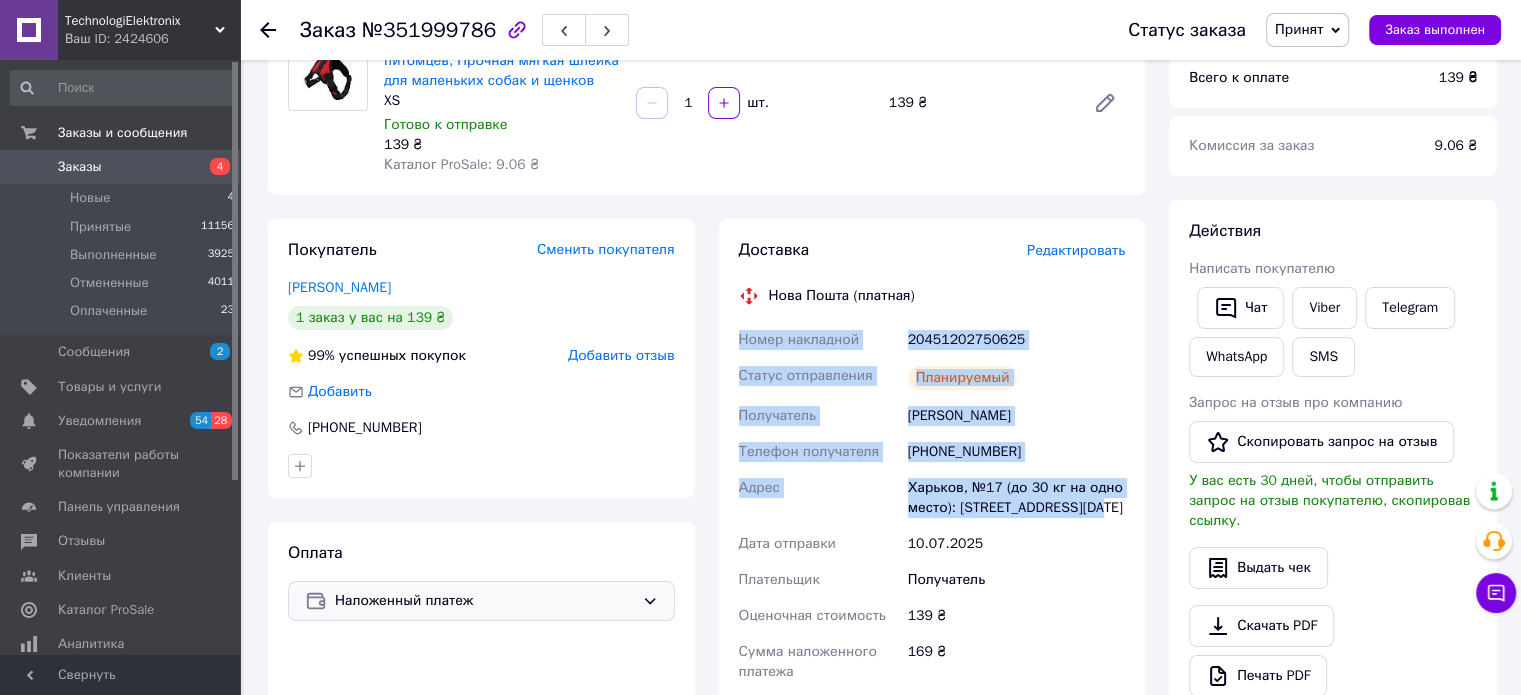 drag, startPoint x: 808, startPoint y: 377, endPoint x: 1080, endPoint y: 517, distance: 305.915 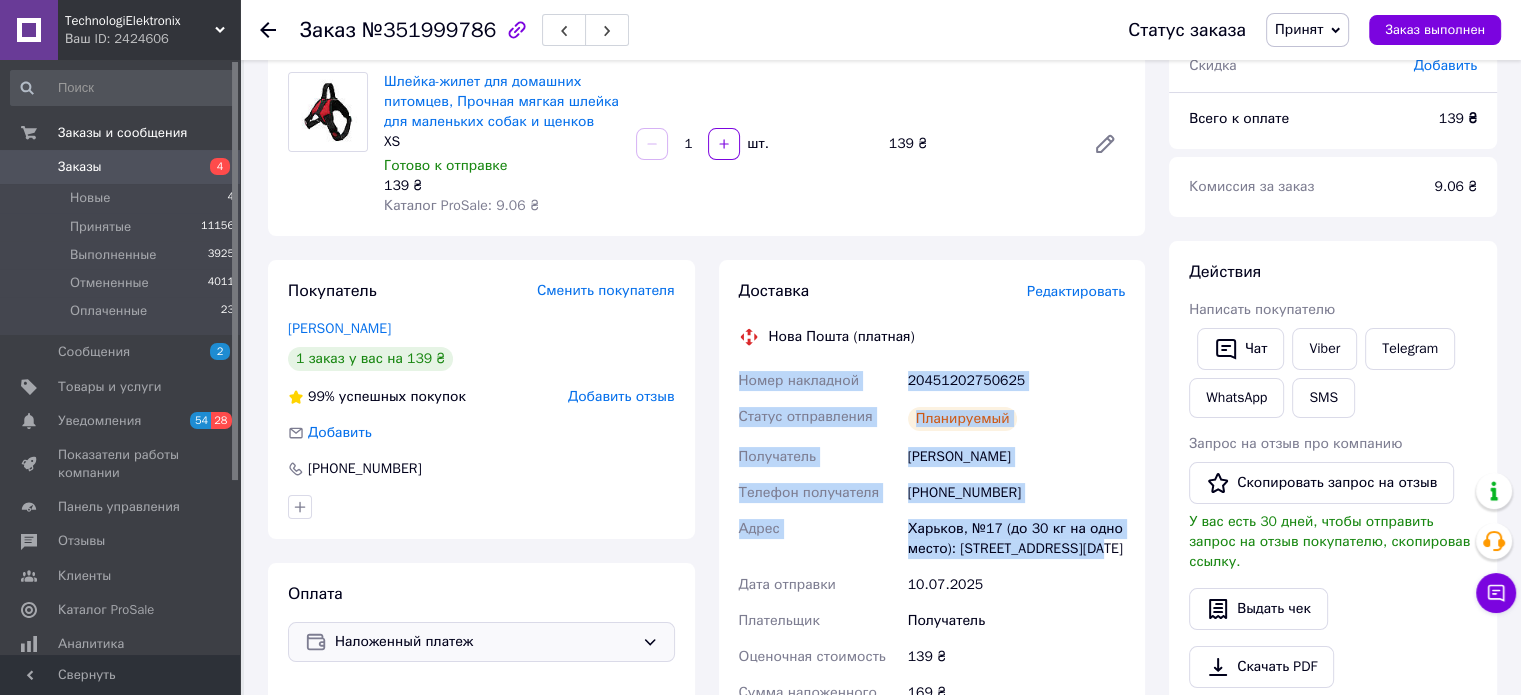 scroll, scrollTop: 0, scrollLeft: 0, axis: both 